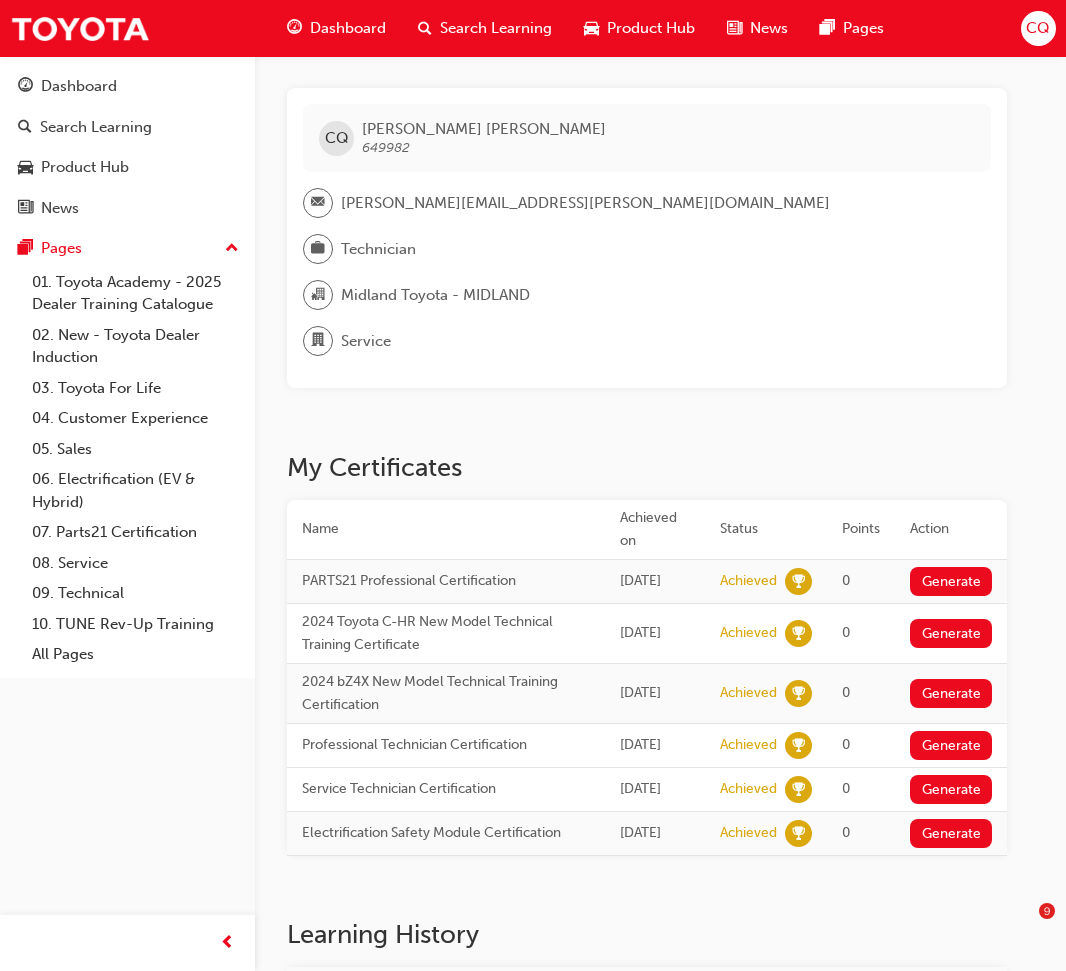 scroll, scrollTop: 0, scrollLeft: 0, axis: both 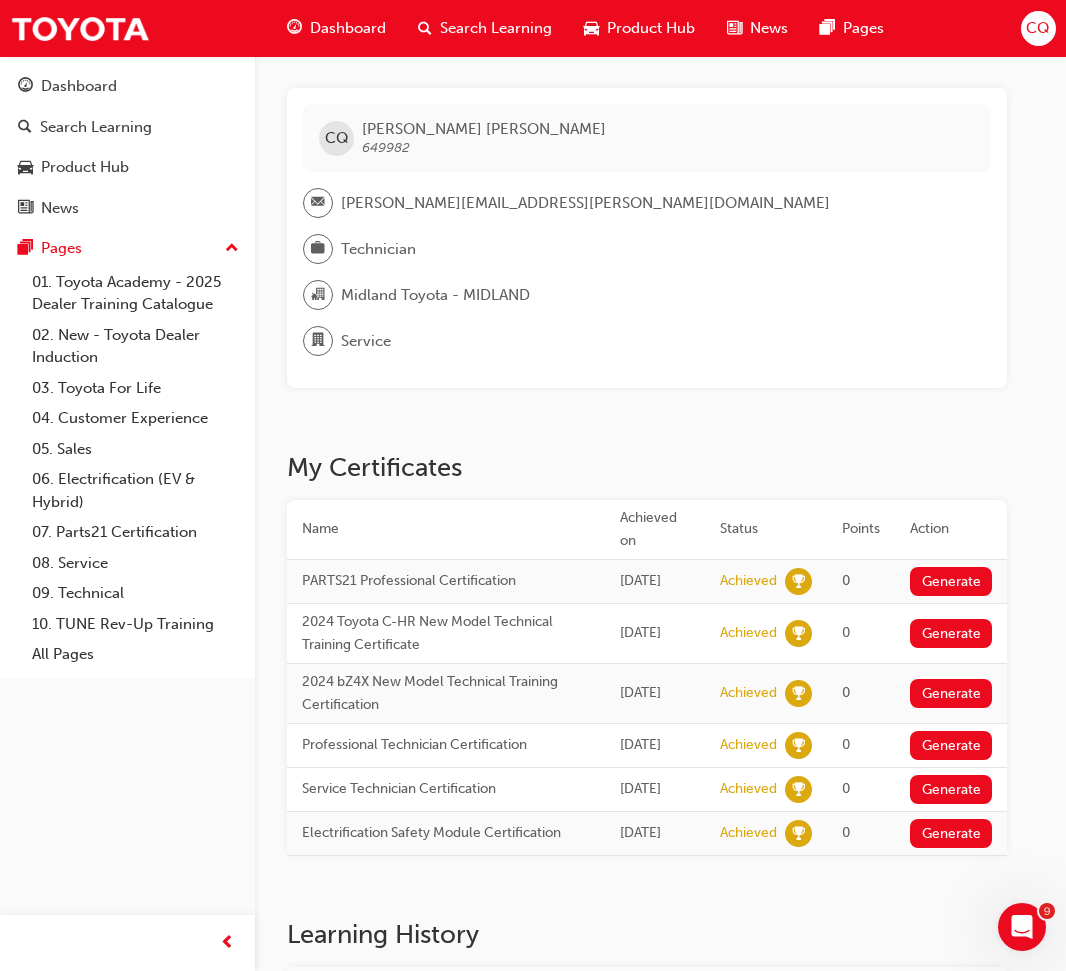 click on "CQ" at bounding box center (1038, 28) 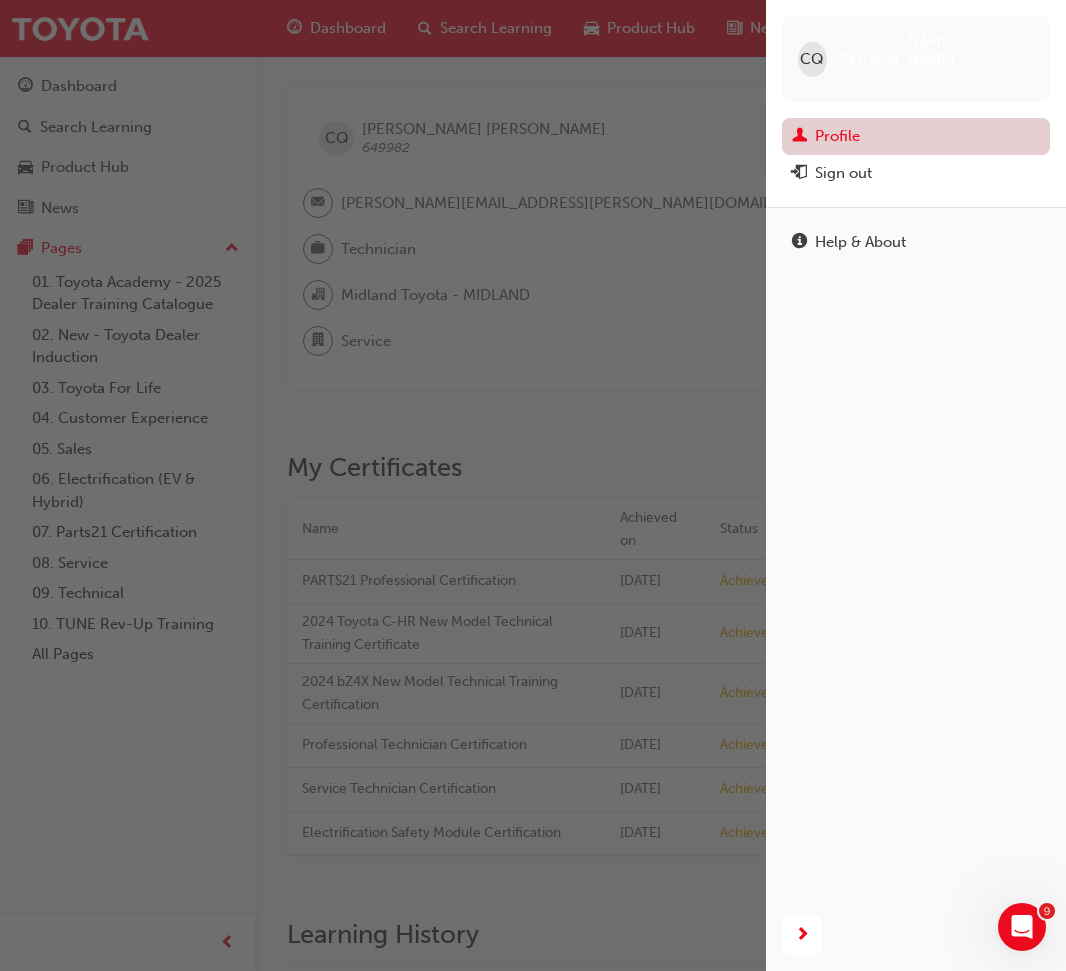 click on "Profile" at bounding box center (916, 136) 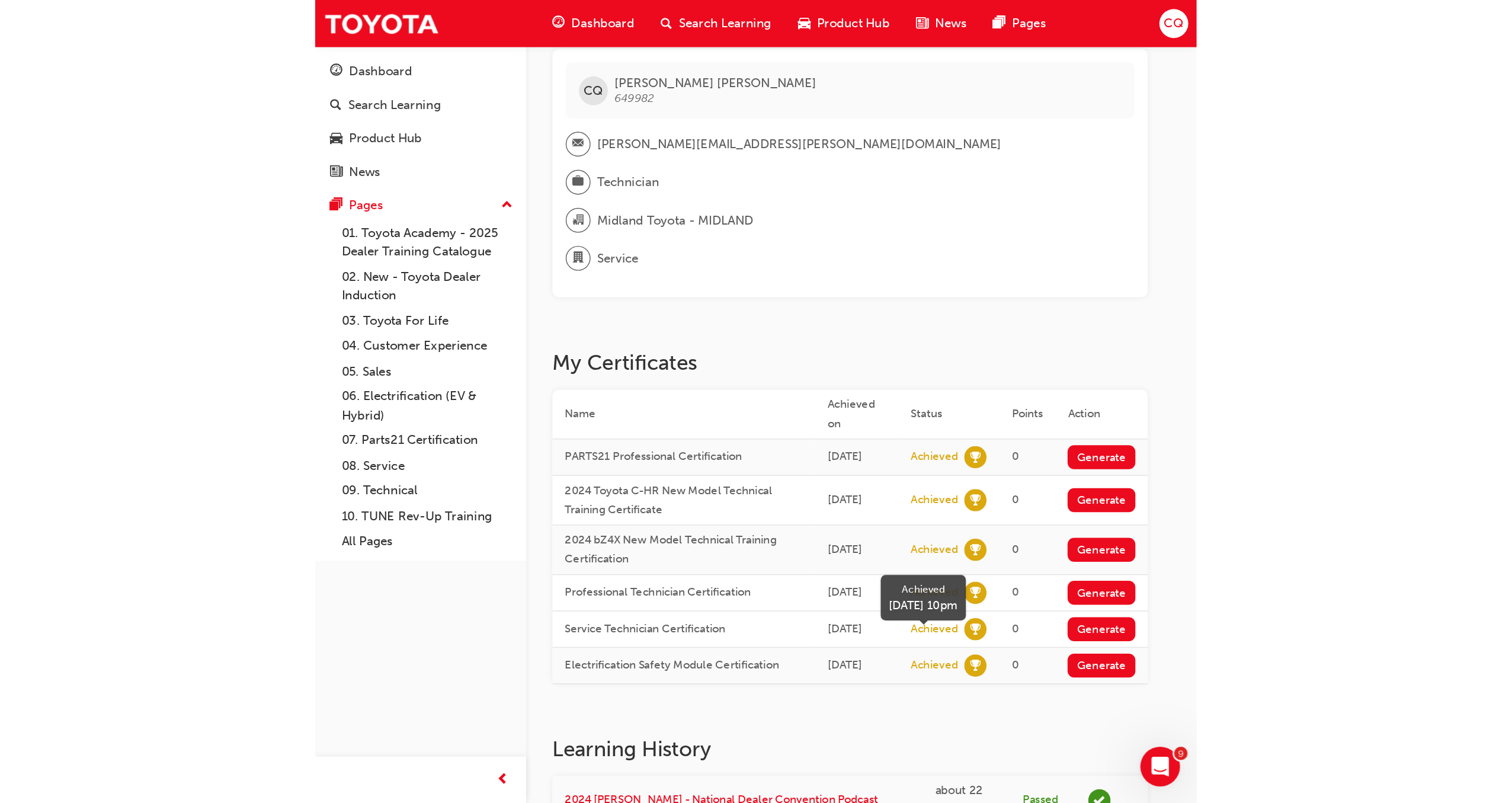 scroll, scrollTop: 0, scrollLeft: 0, axis: both 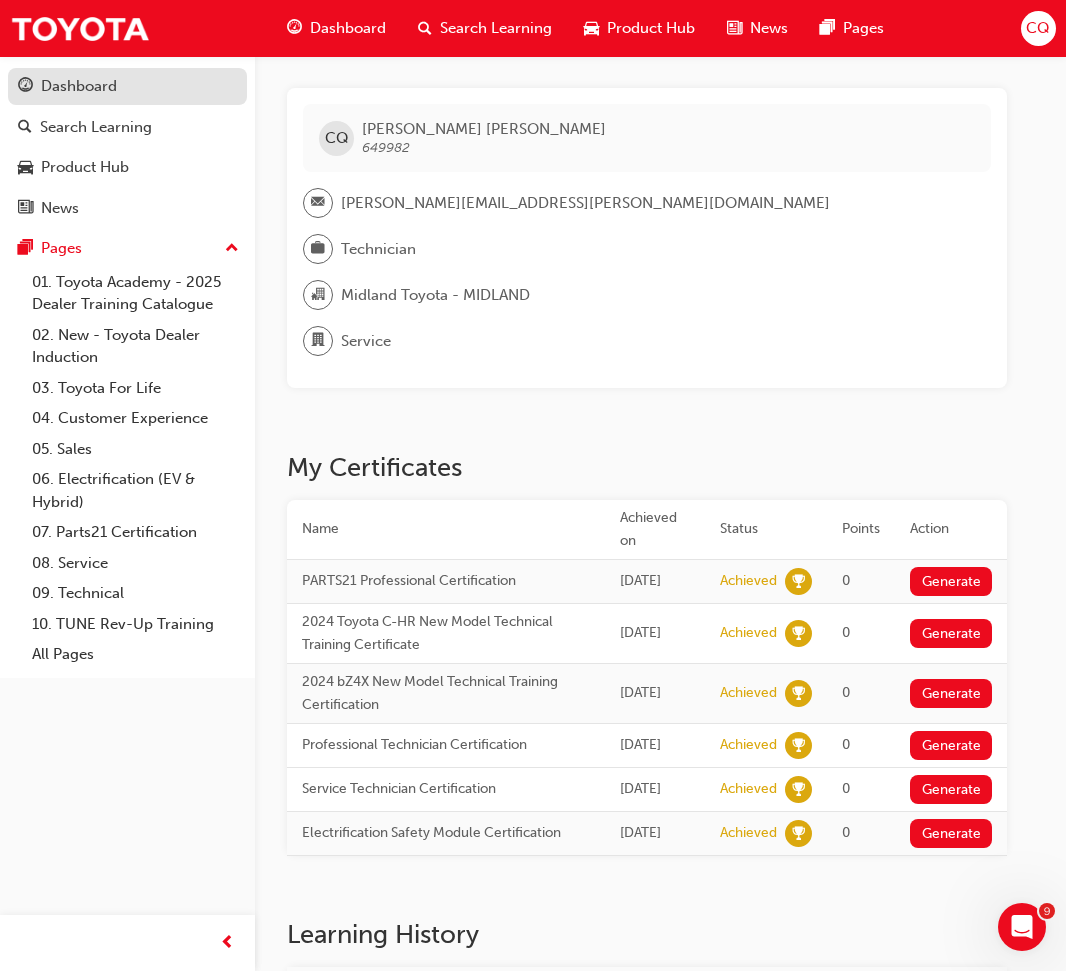 click on "Dashboard" at bounding box center [79, 86] 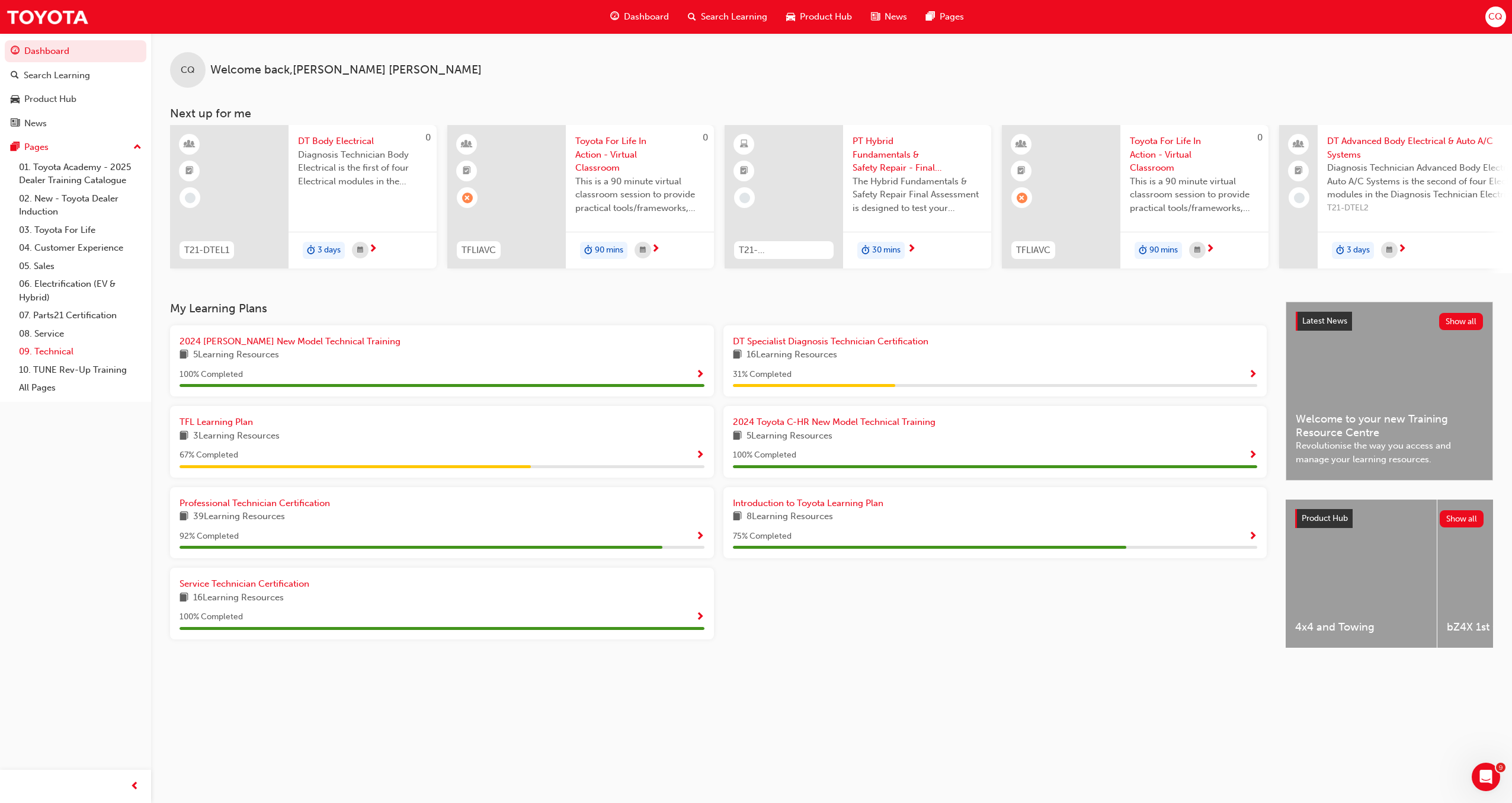 click on "09. Technical" at bounding box center [80, 351] 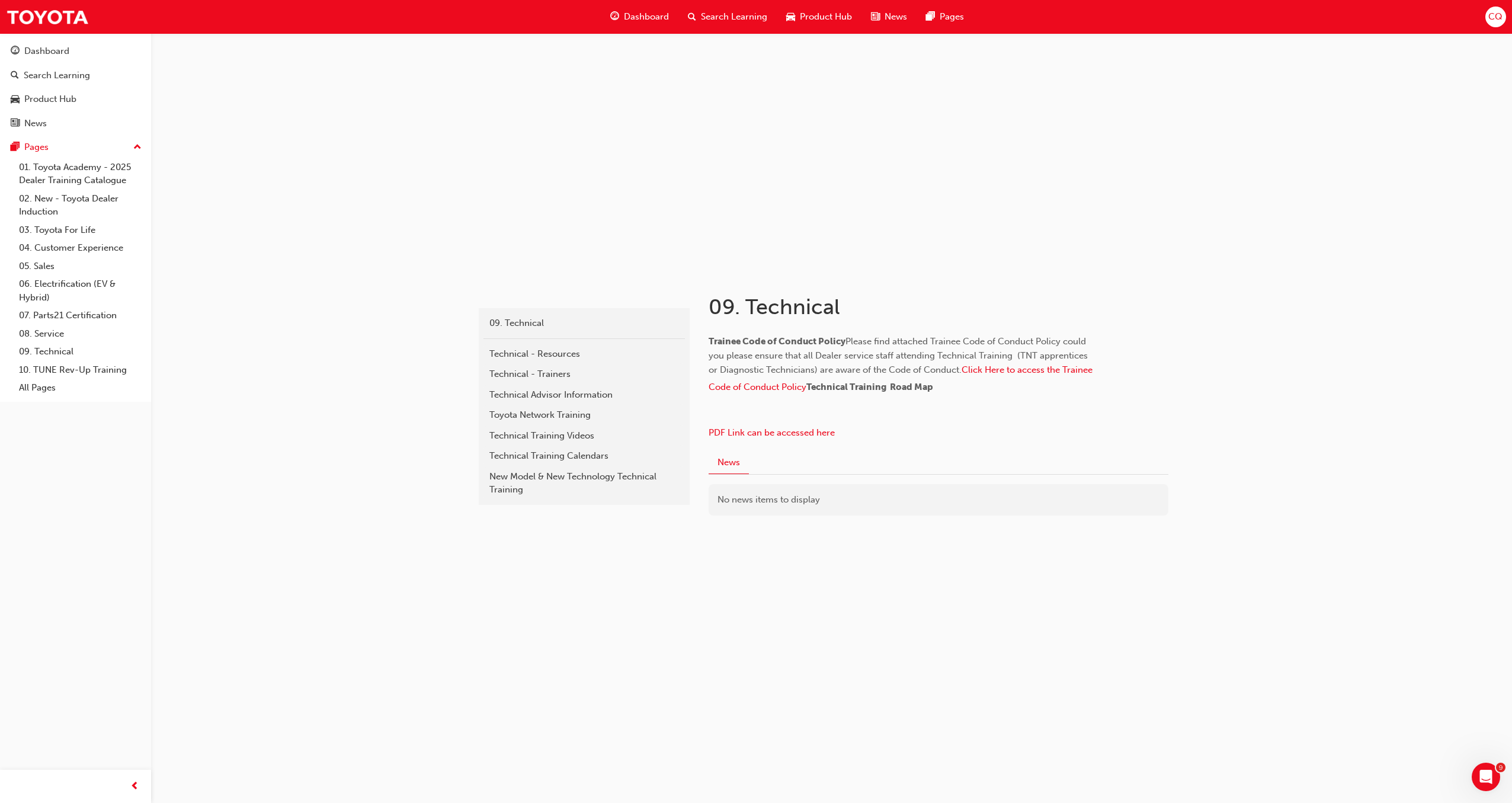 scroll, scrollTop: 81, scrollLeft: 0, axis: vertical 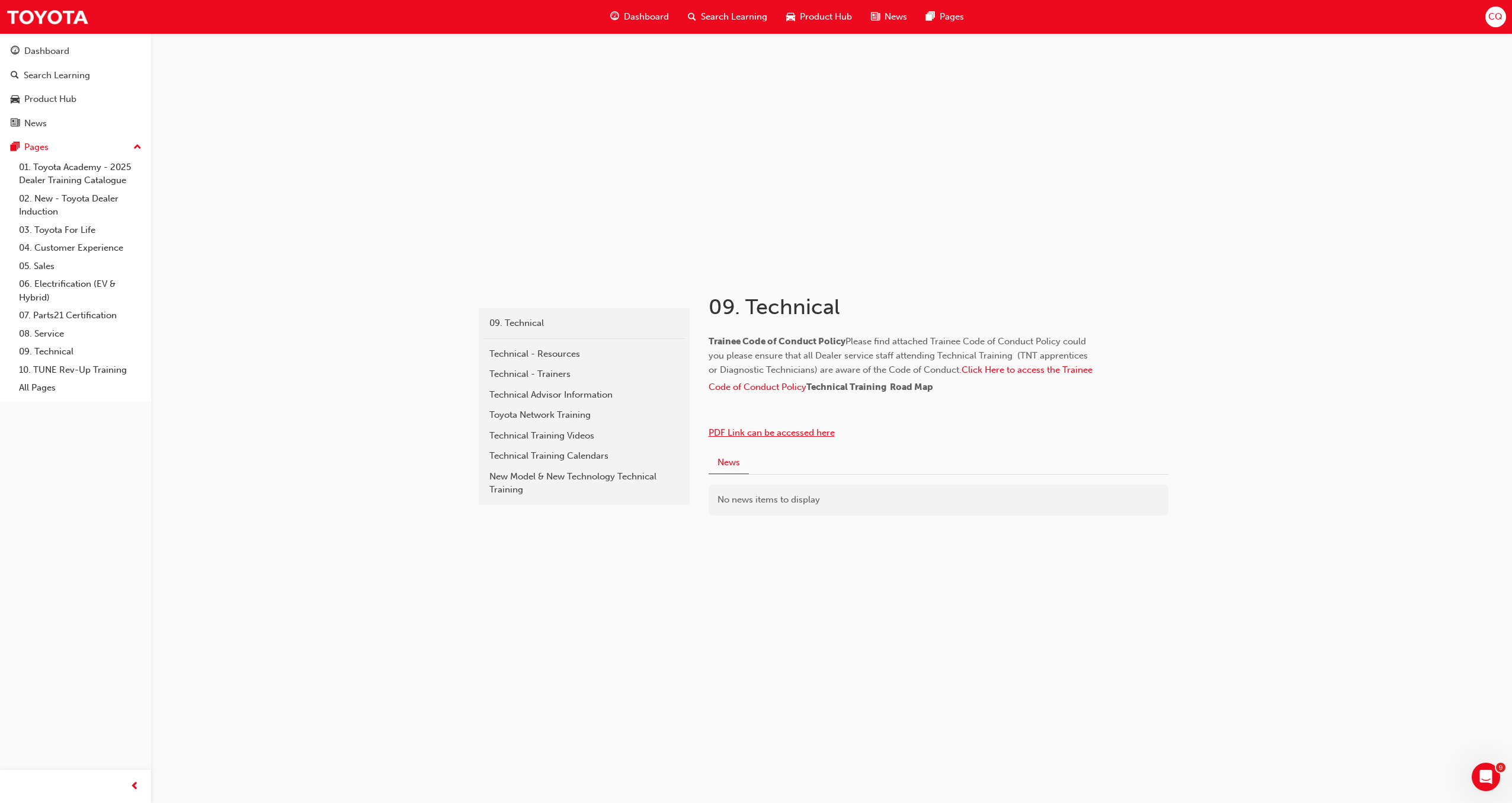 click on "PDF Link can be accessed here" at bounding box center (771, 433) 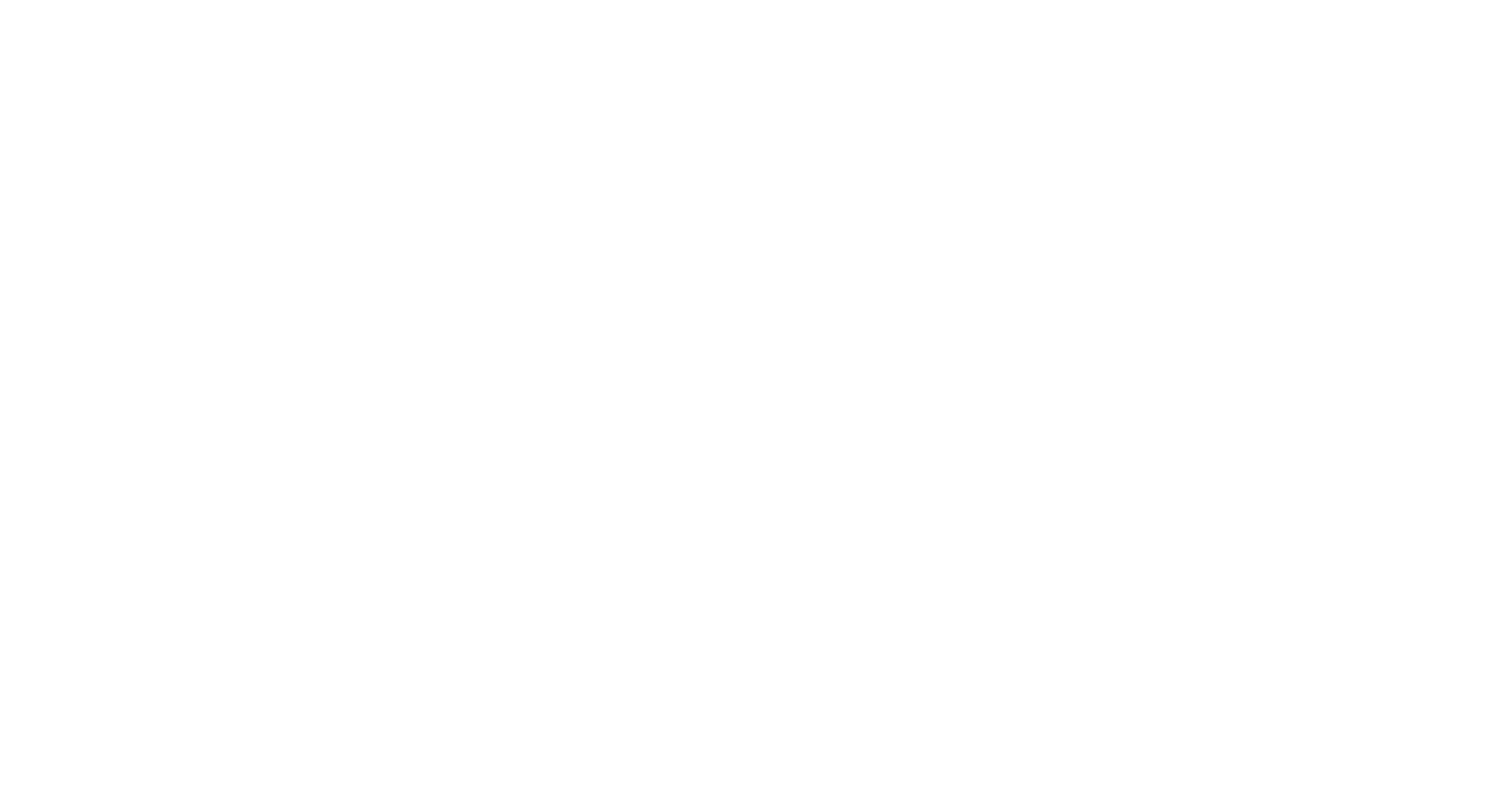 scroll, scrollTop: 0, scrollLeft: 0, axis: both 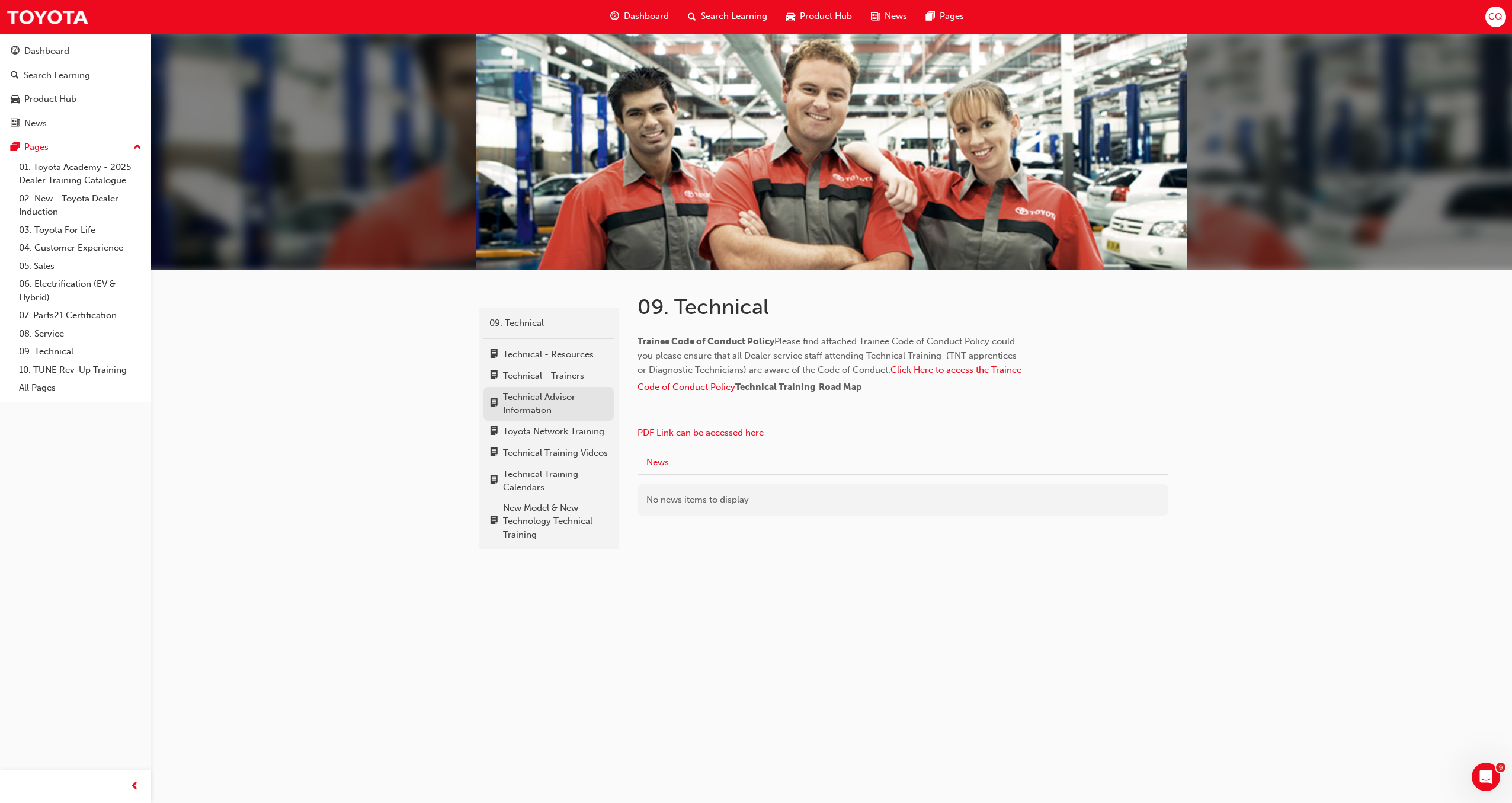 click on "Technical Advisor Information" at bounding box center [555, 404] 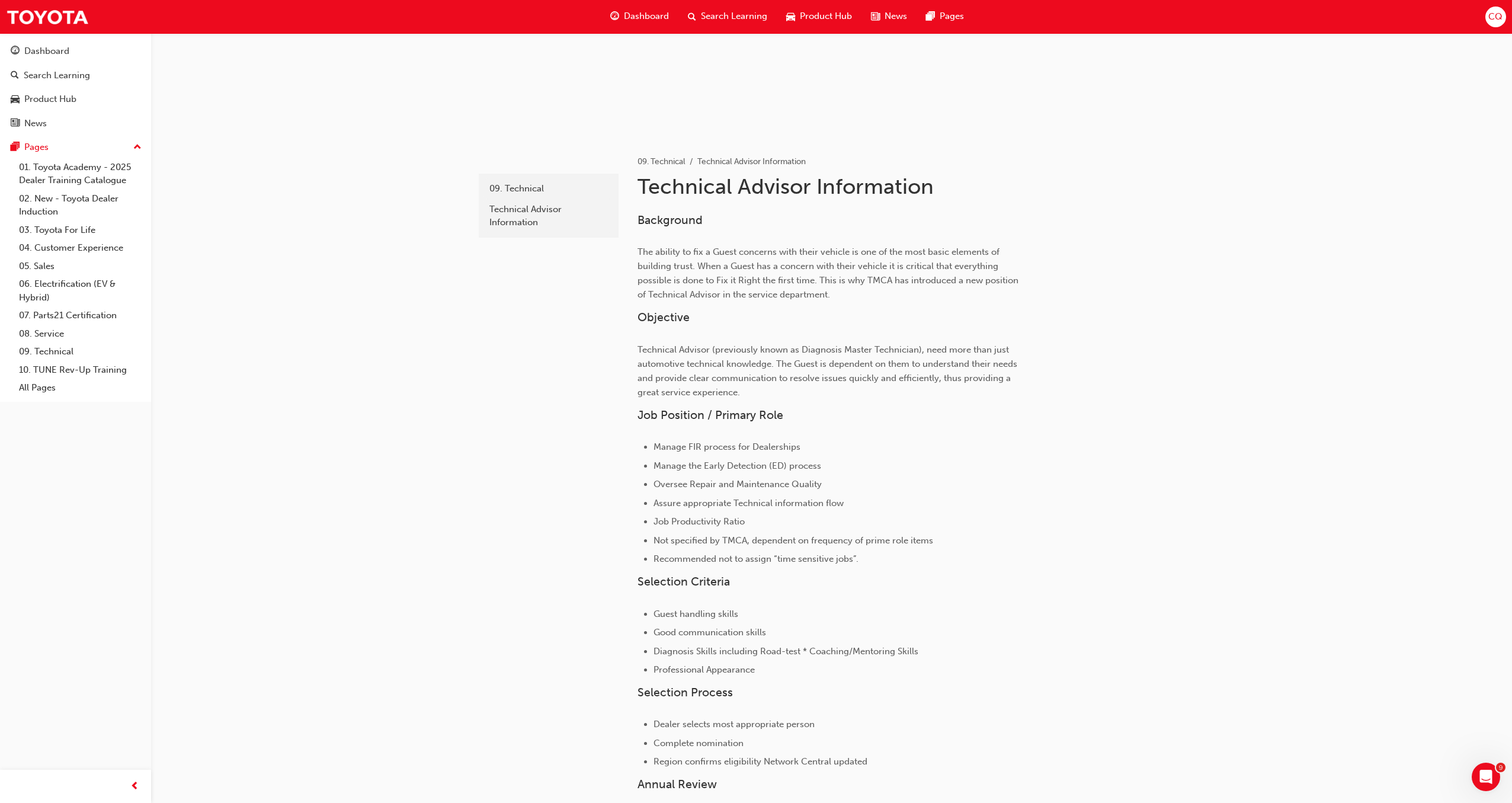 scroll, scrollTop: 0, scrollLeft: 0, axis: both 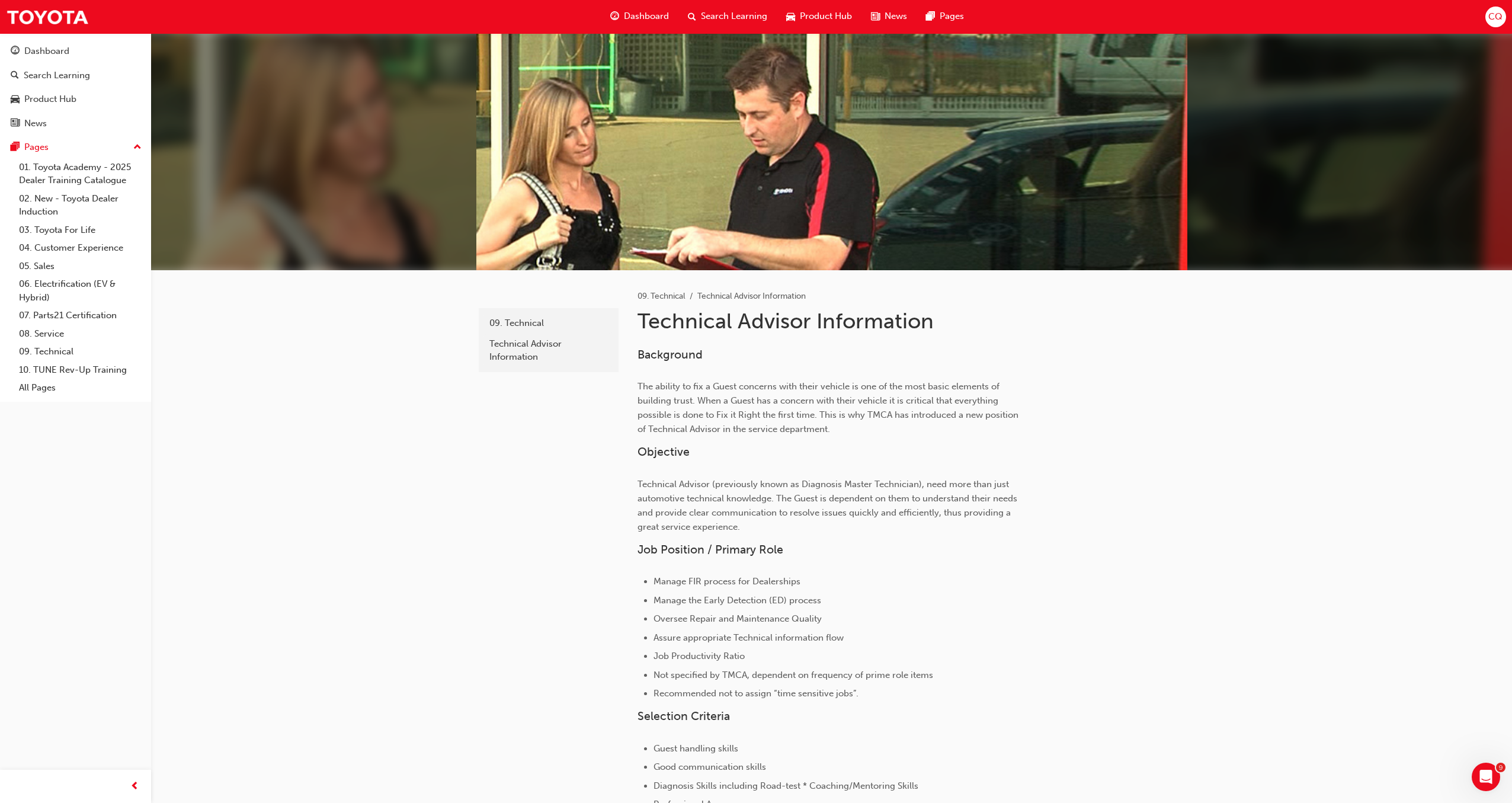 click on "Search Learning" at bounding box center (734, 17) 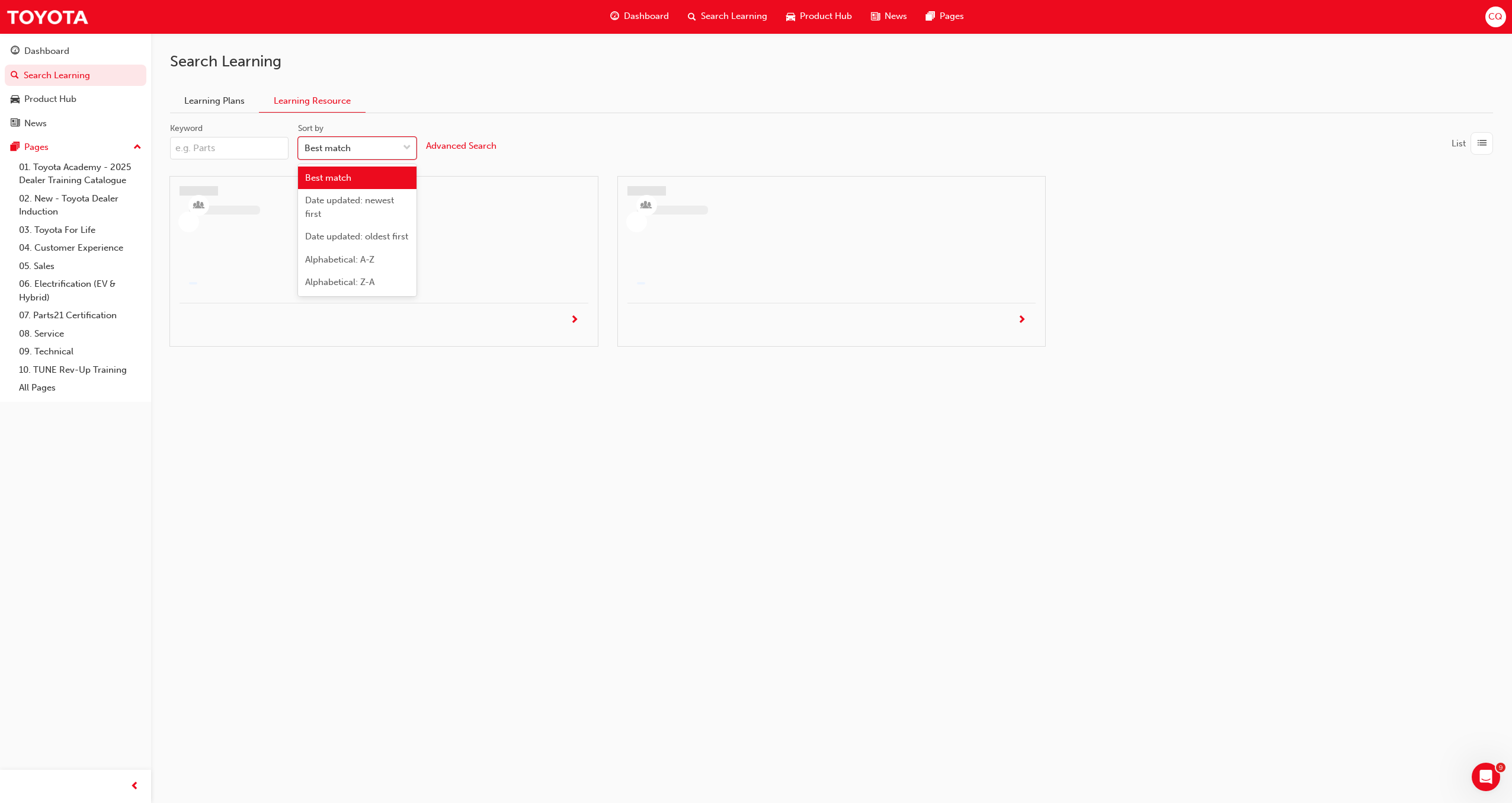 click on "Best match" at bounding box center (348, 148) 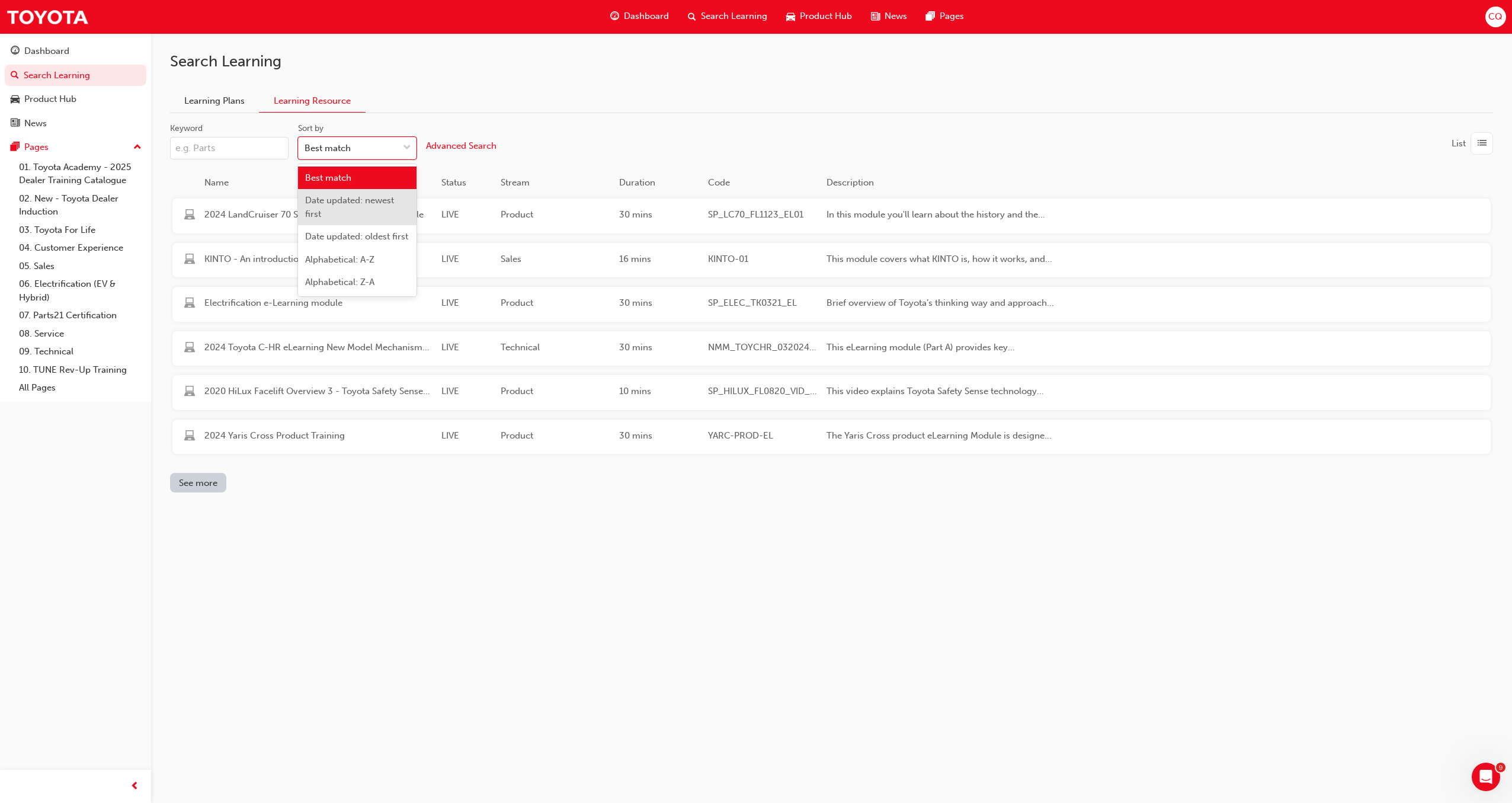 click on "Date updated: newest first" at bounding box center [357, 207] 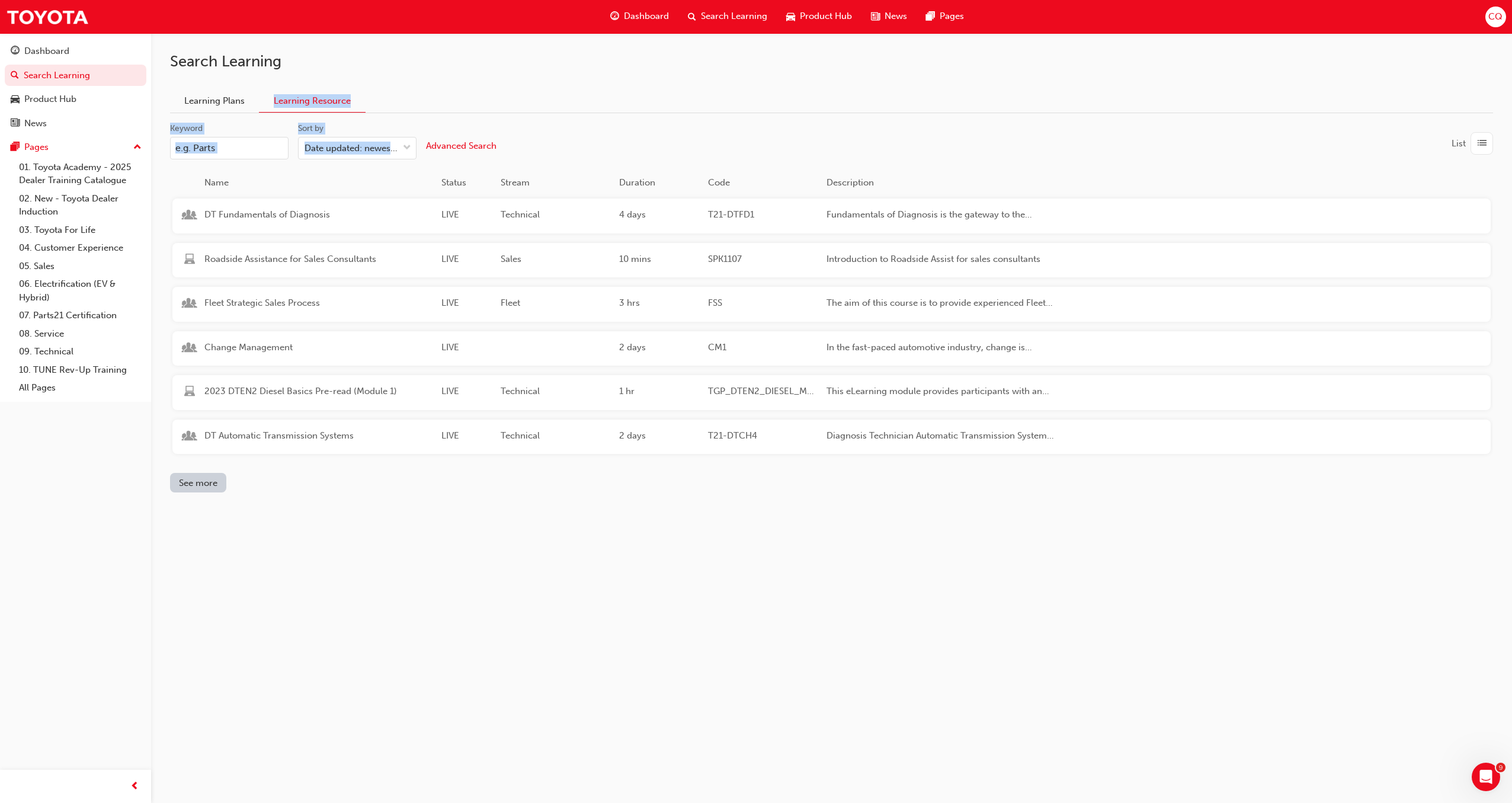 drag, startPoint x: 620, startPoint y: 75, endPoint x: 582, endPoint y: 130, distance: 66.85058 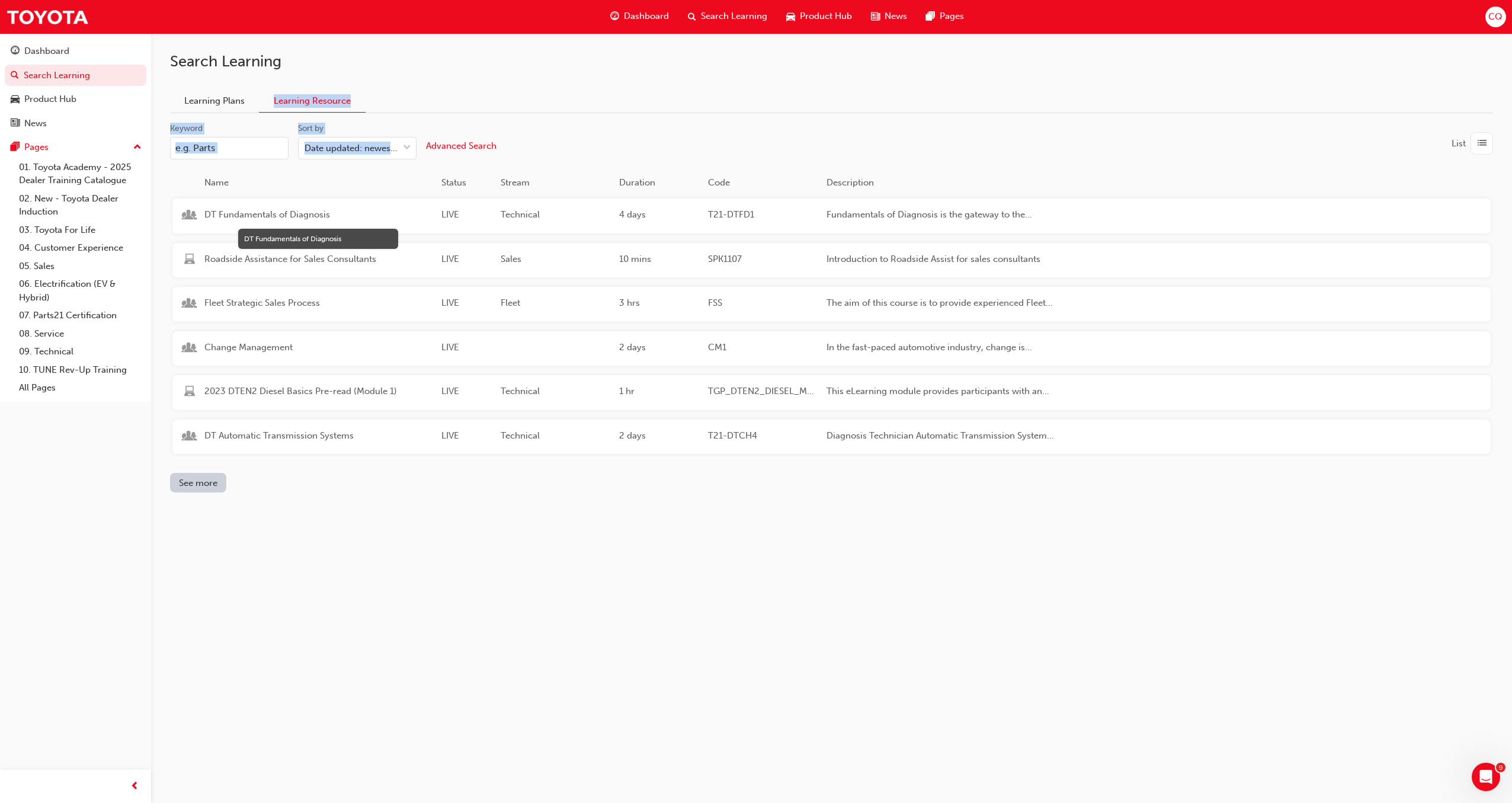 click on "DT Fundamentals of Diagnosis" at bounding box center [318, 215] 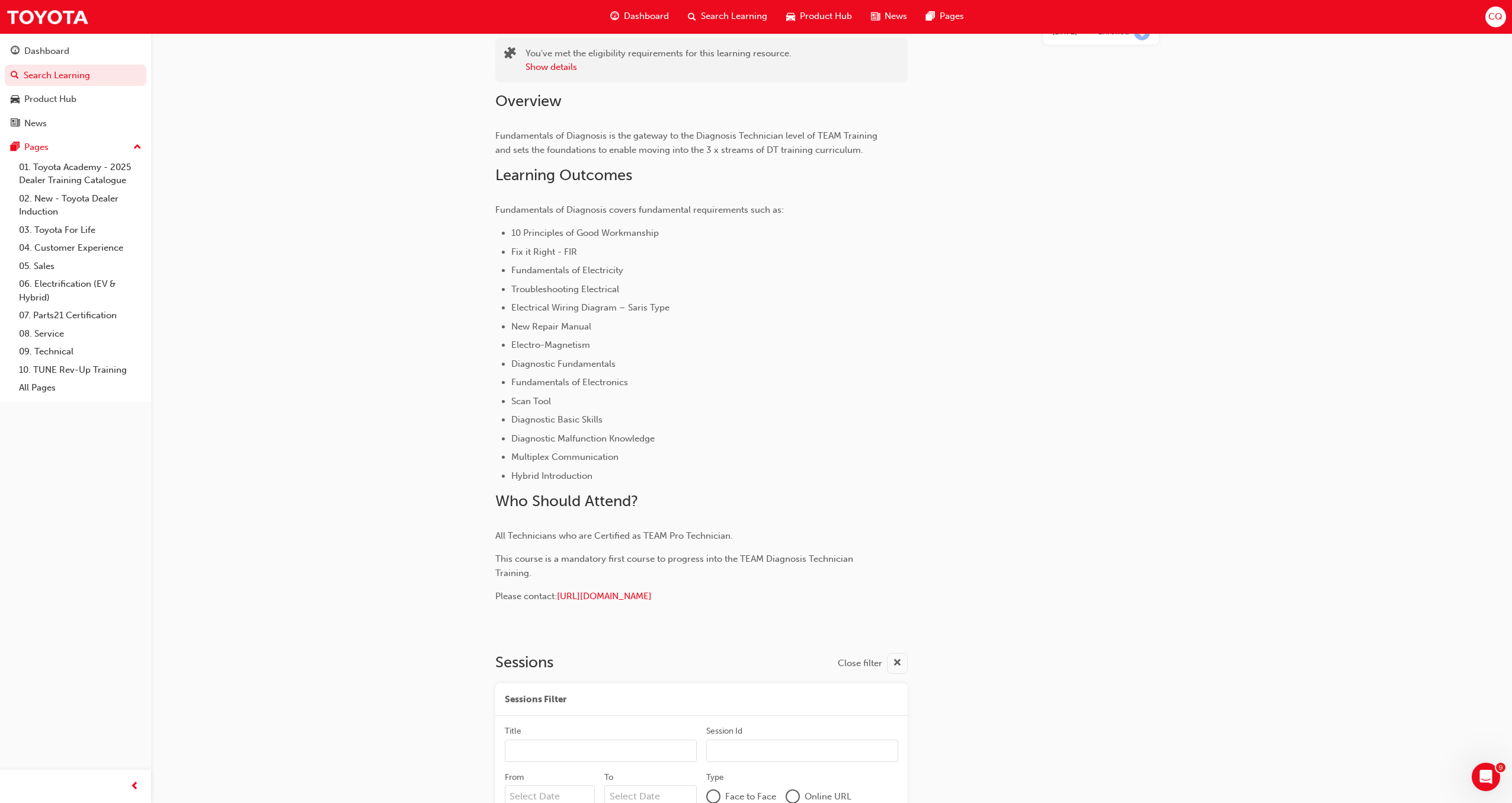 scroll, scrollTop: 0, scrollLeft: 0, axis: both 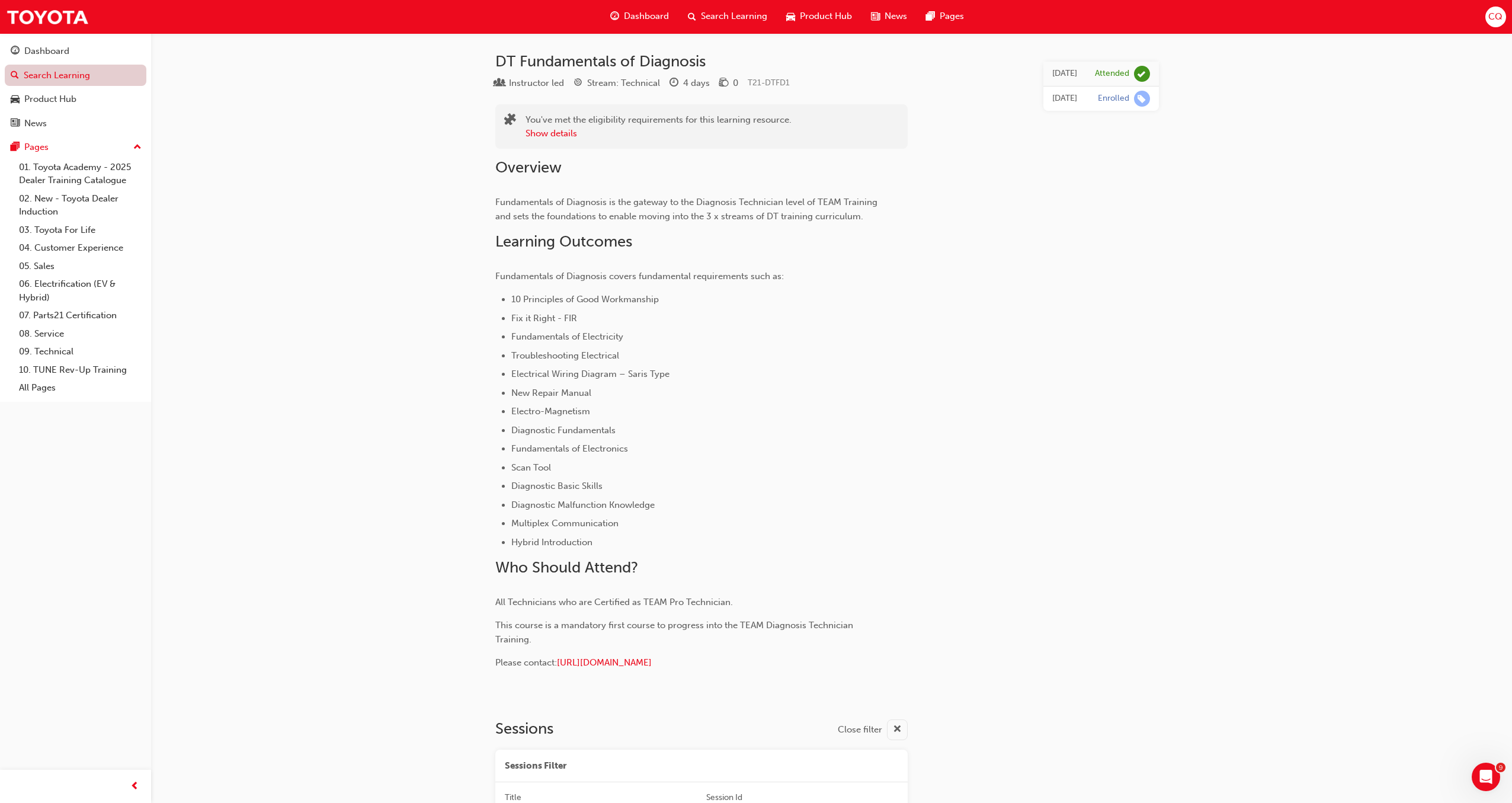 click on "Search Learning" at bounding box center [75, 75] 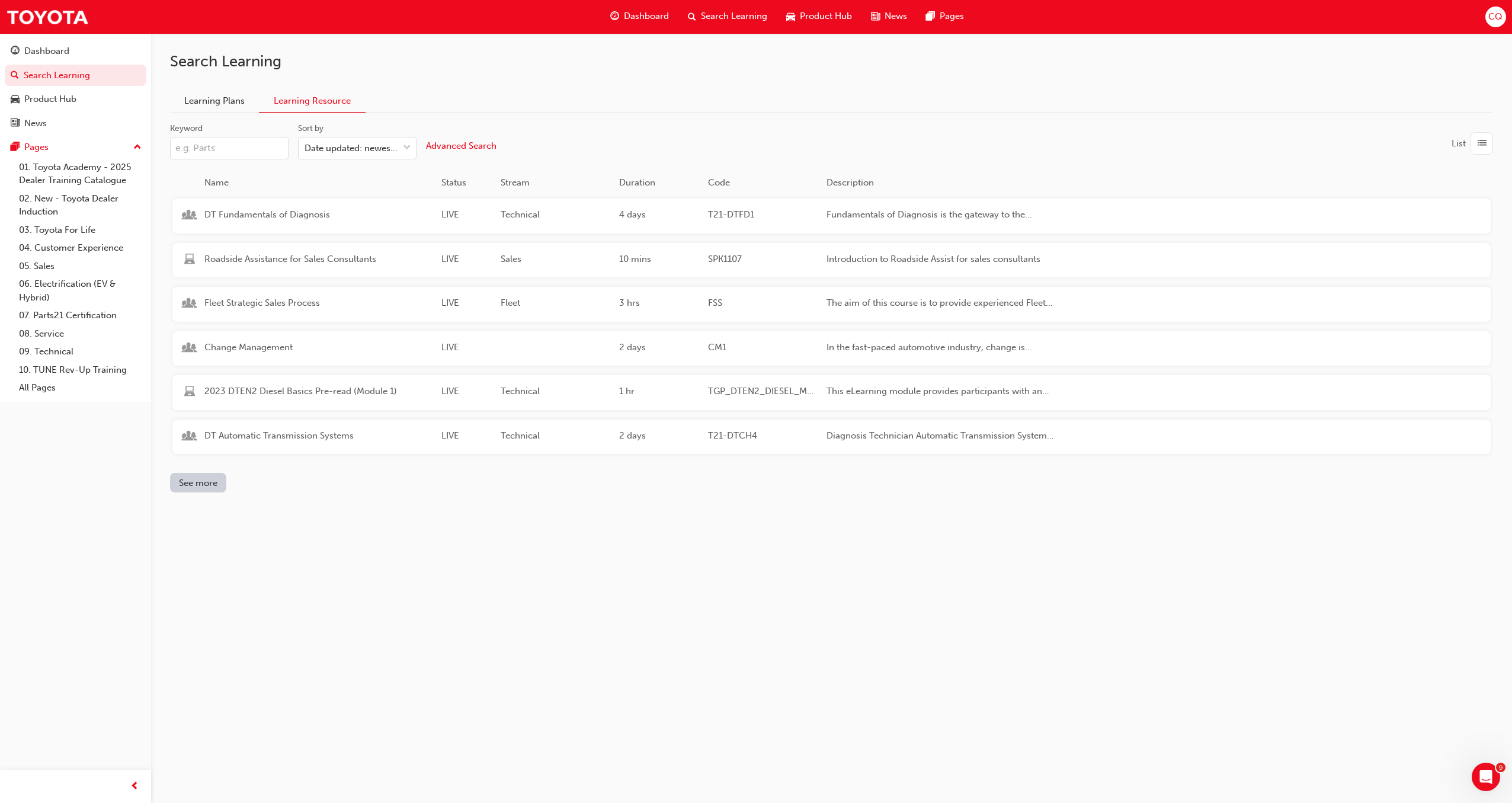 click at bounding box center [1482, 143] 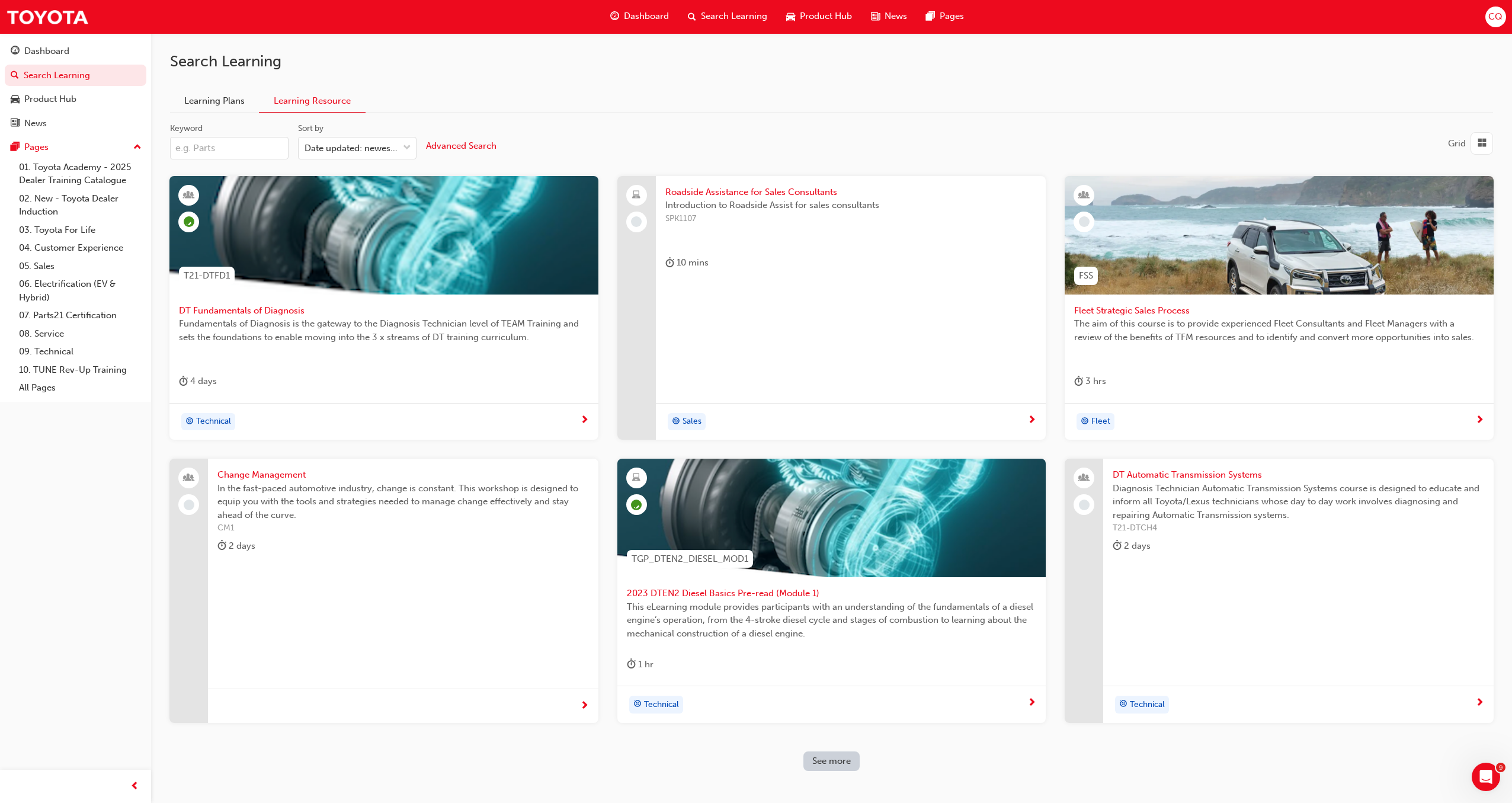 click on "Roadside Assistance for Sales Consultants" at bounding box center [851, 192] 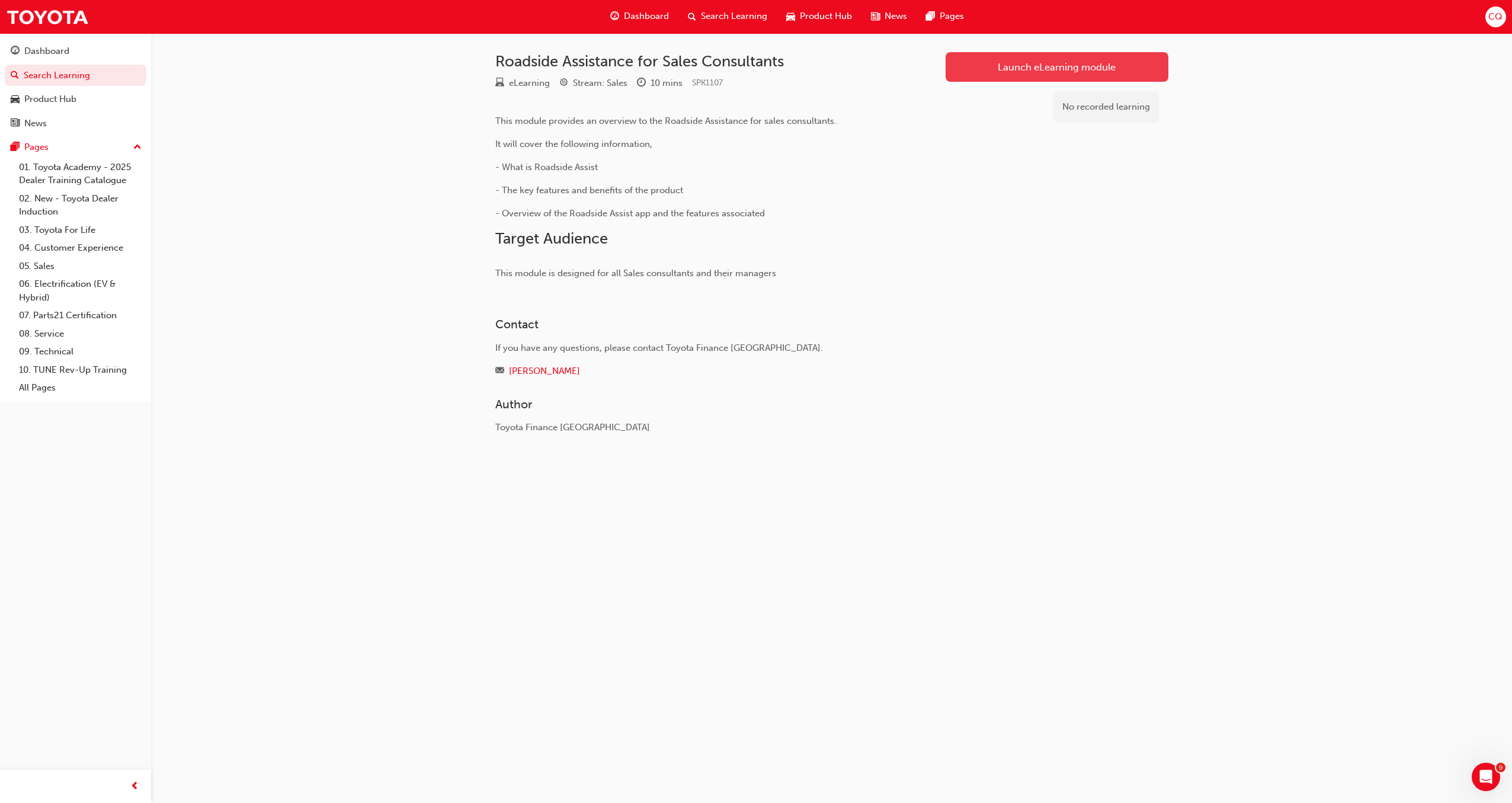 click on "Launch eLearning module" at bounding box center (1056, 67) 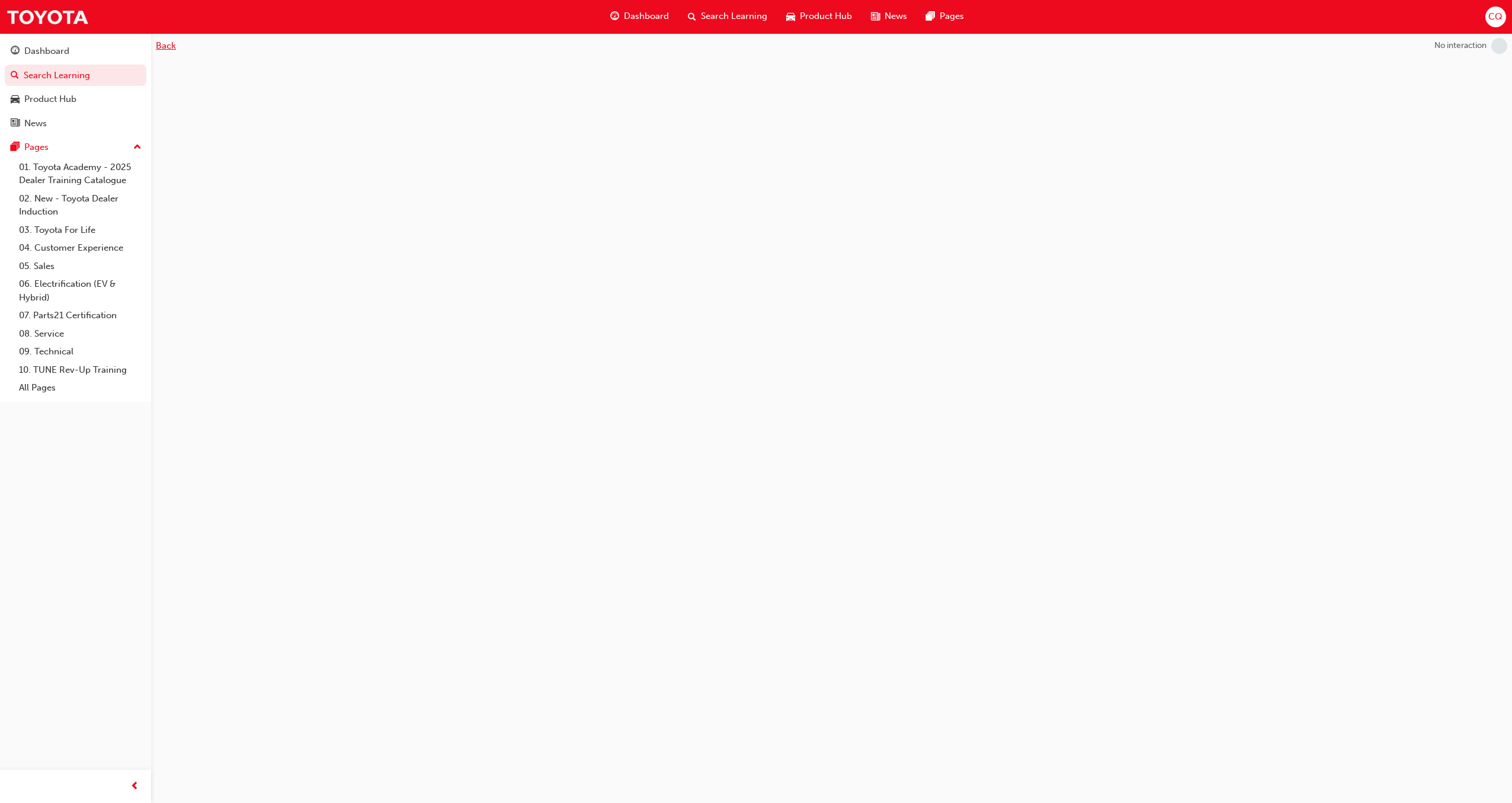 click on "Back" at bounding box center (166, 46) 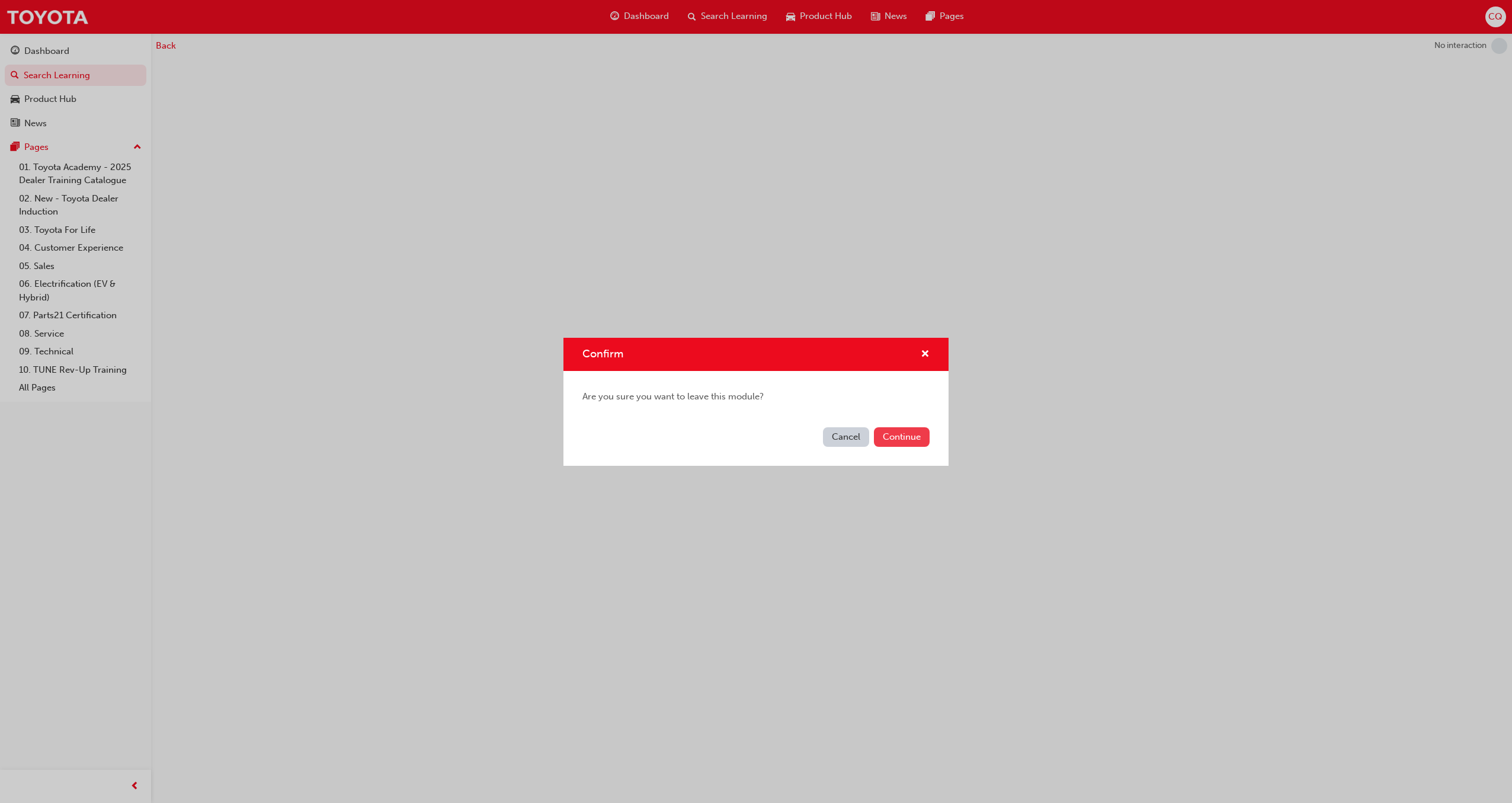 click on "Continue" at bounding box center (902, 437) 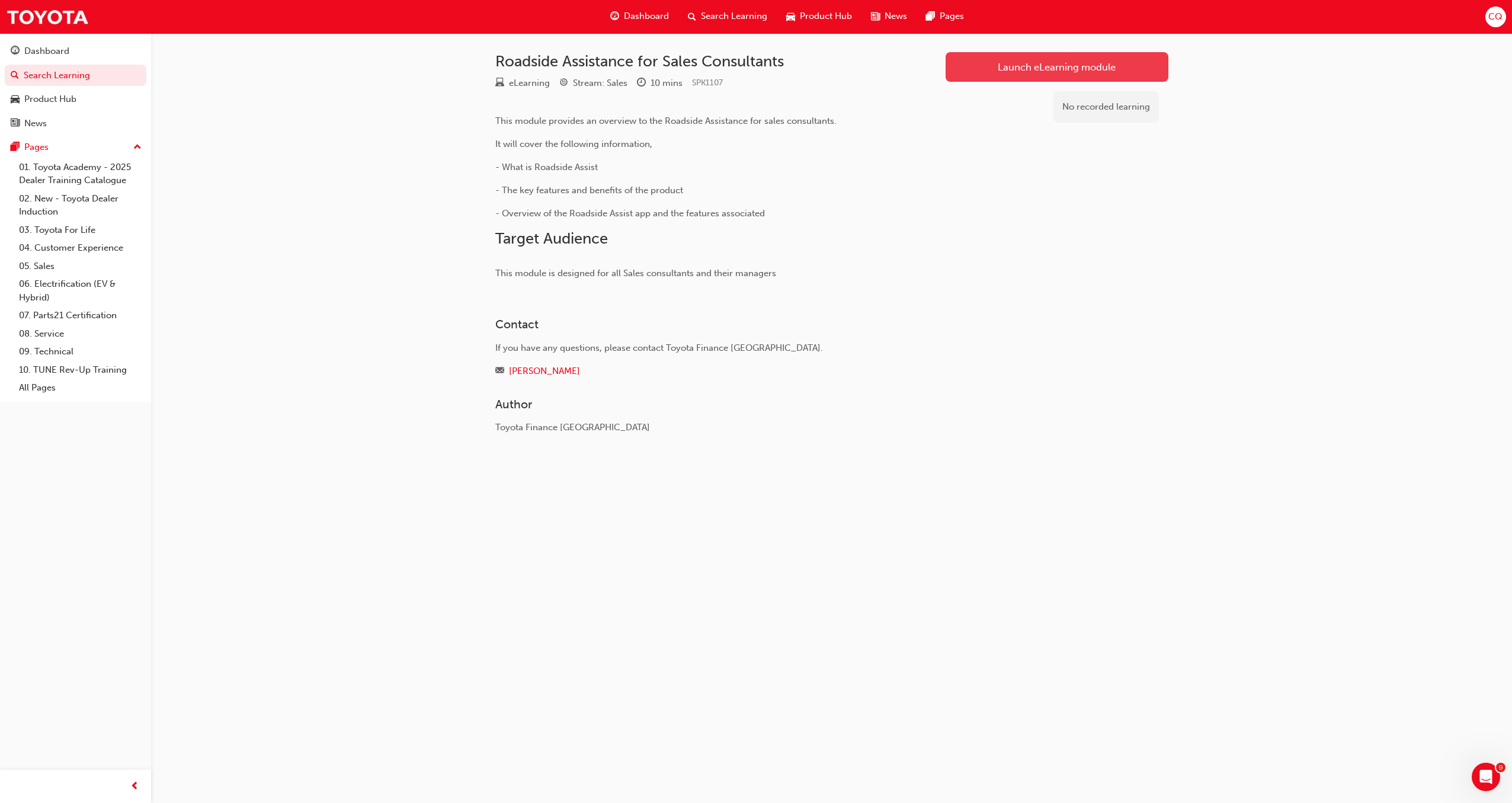 click on "Launch eLearning module" at bounding box center (1056, 67) 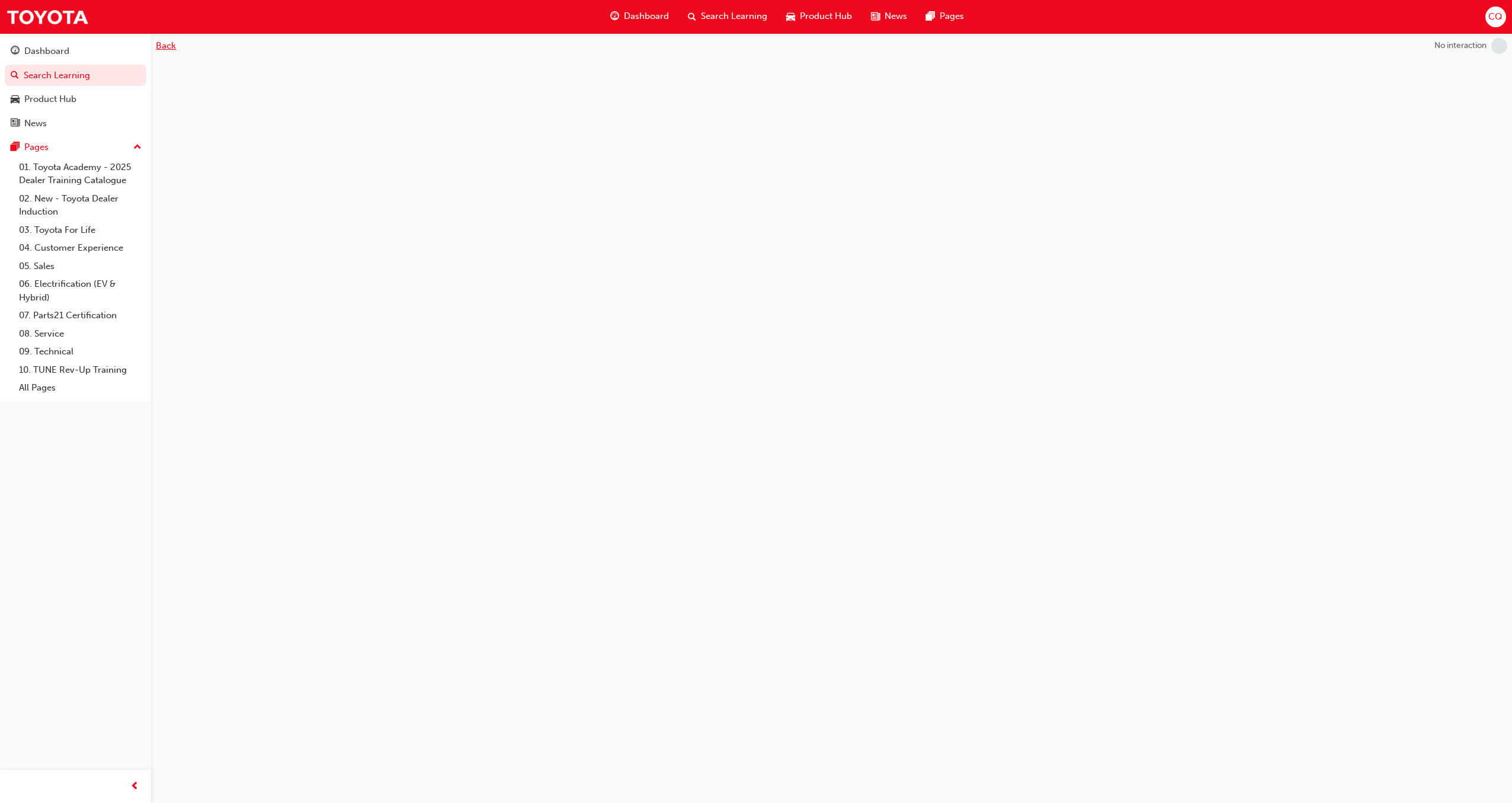 click on "Back" at bounding box center (166, 46) 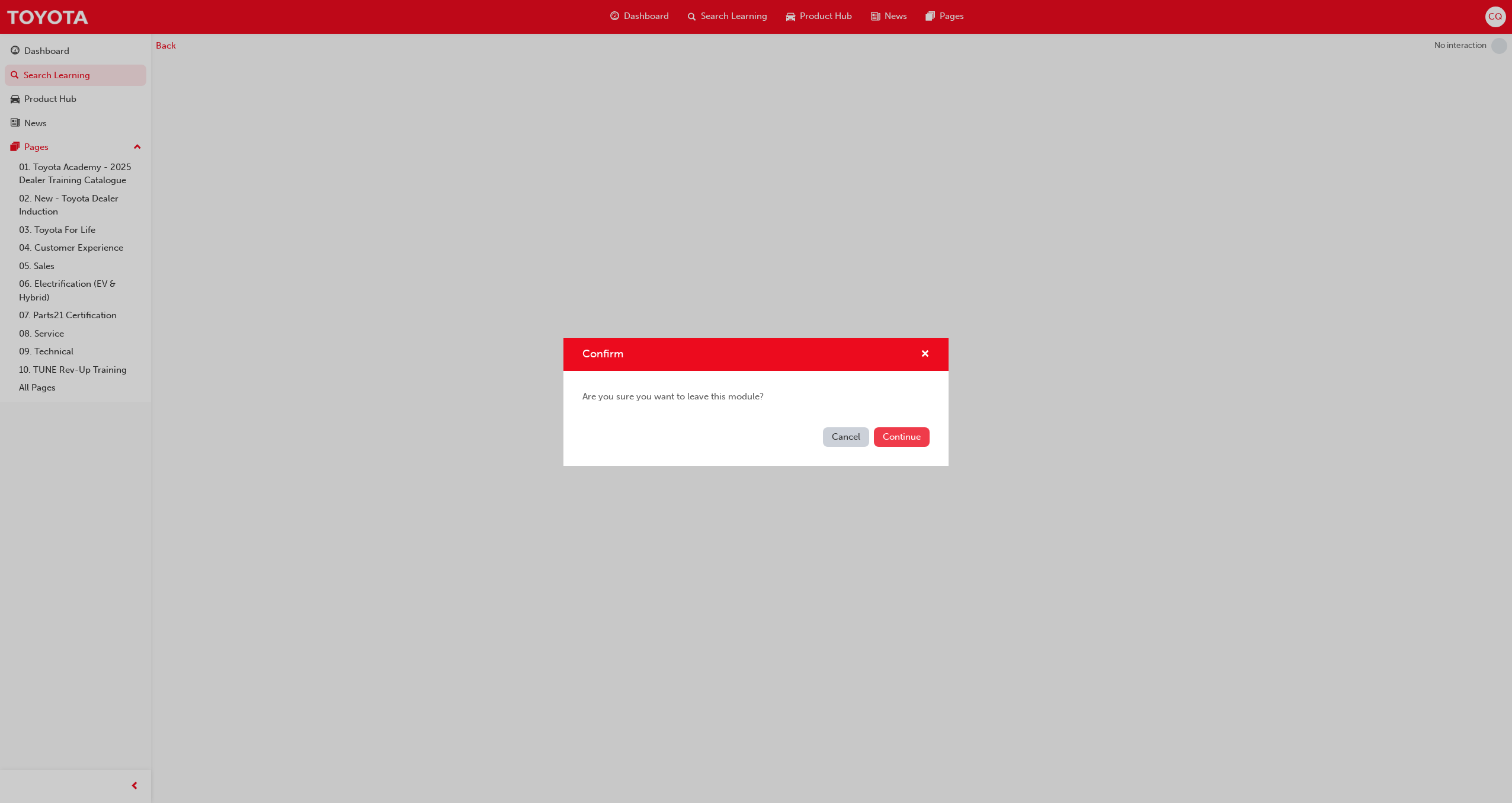 click on "Continue" at bounding box center [902, 437] 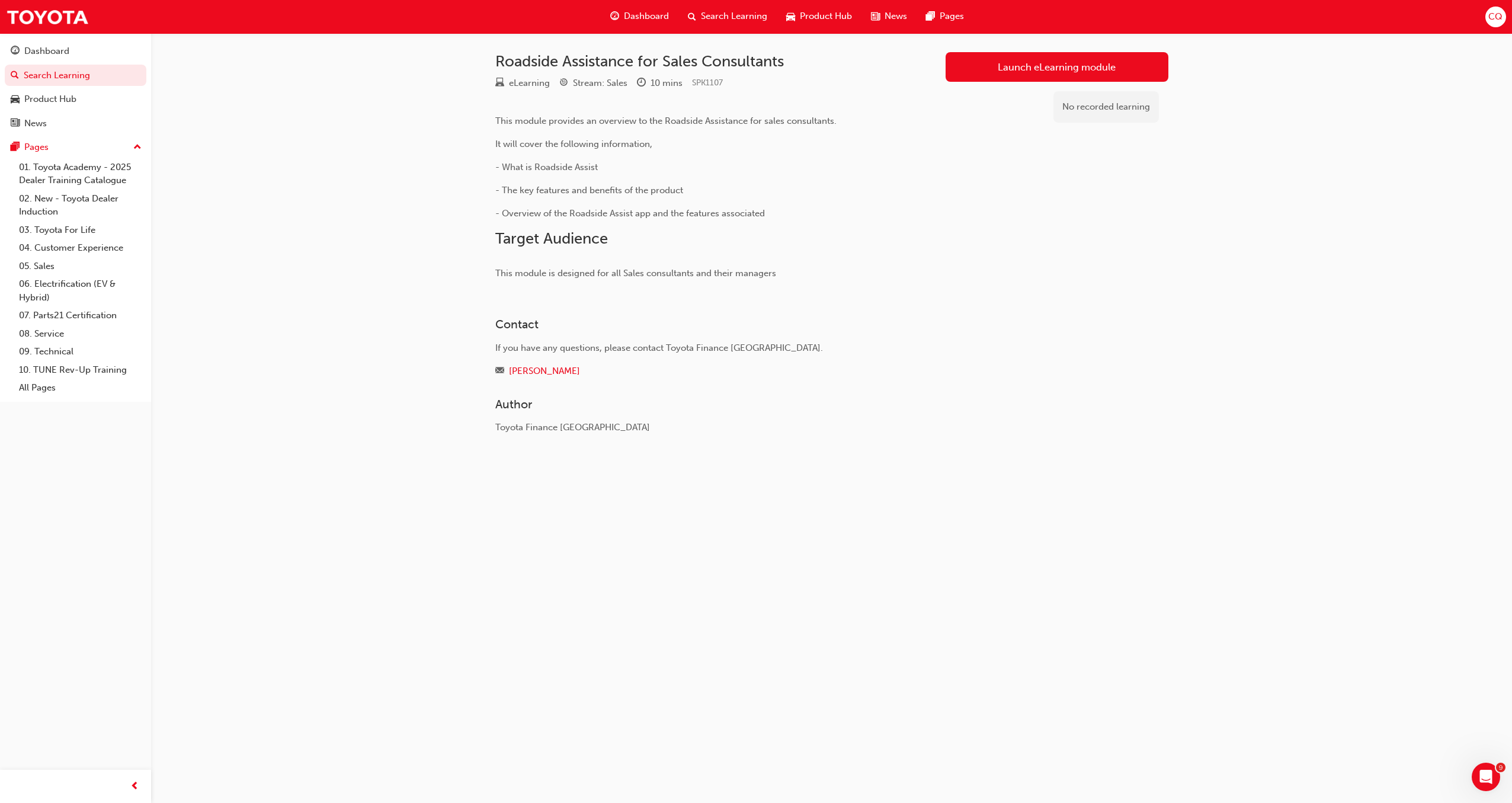 click on "CQ" at bounding box center (1495, 17) 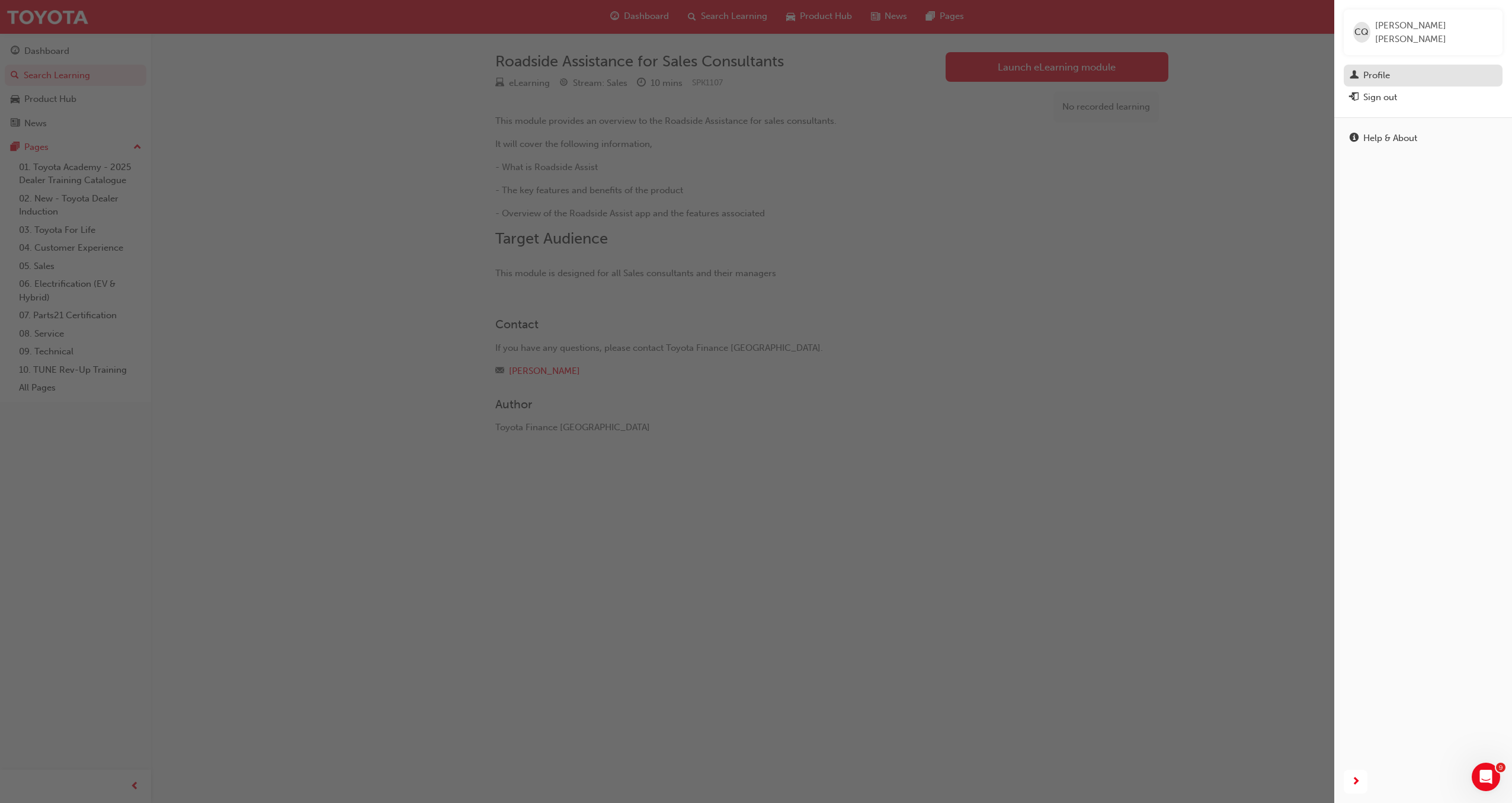 click on "Profile" at bounding box center [1376, 75] 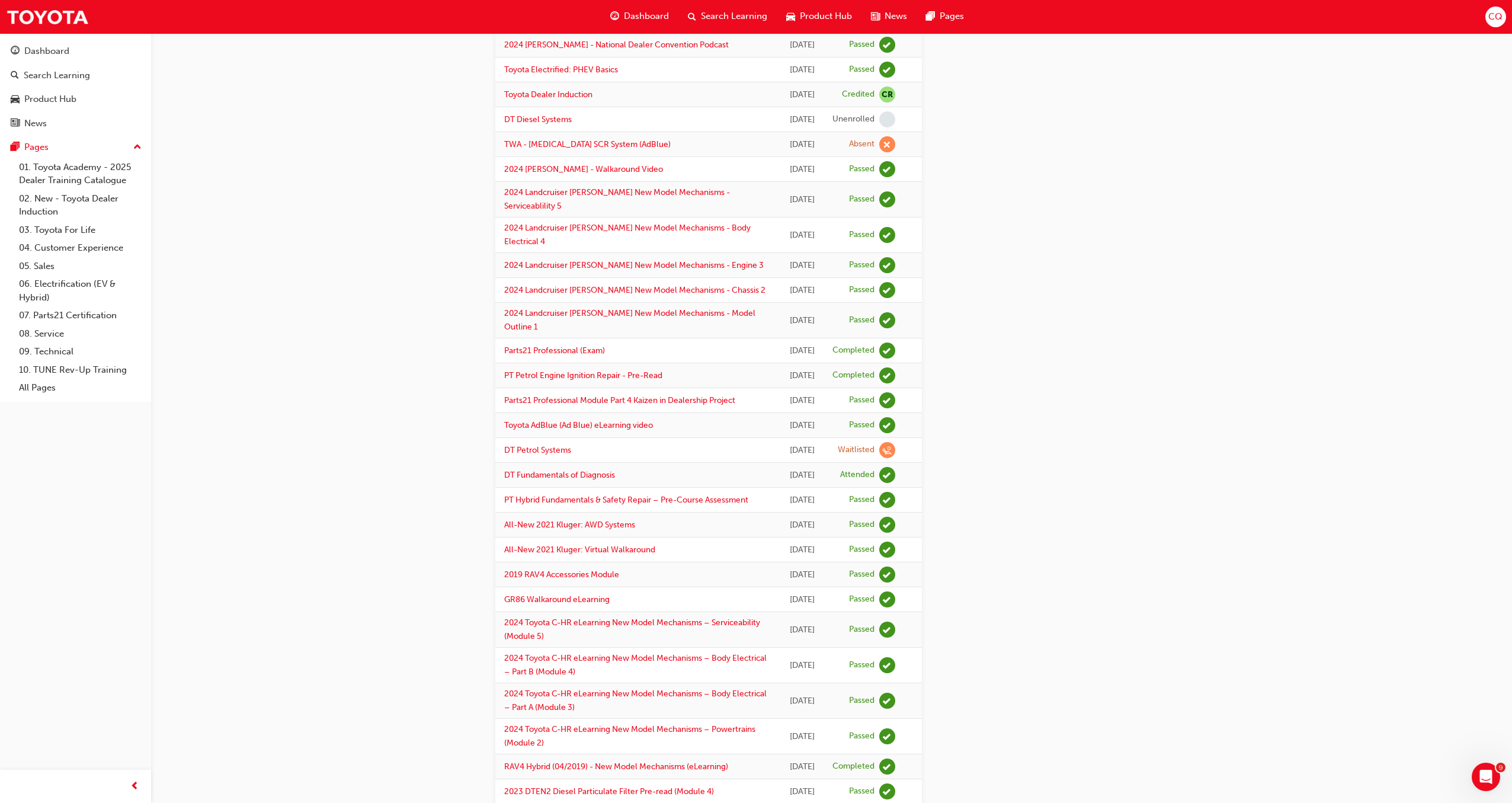 scroll, scrollTop: 469, scrollLeft: 0, axis: vertical 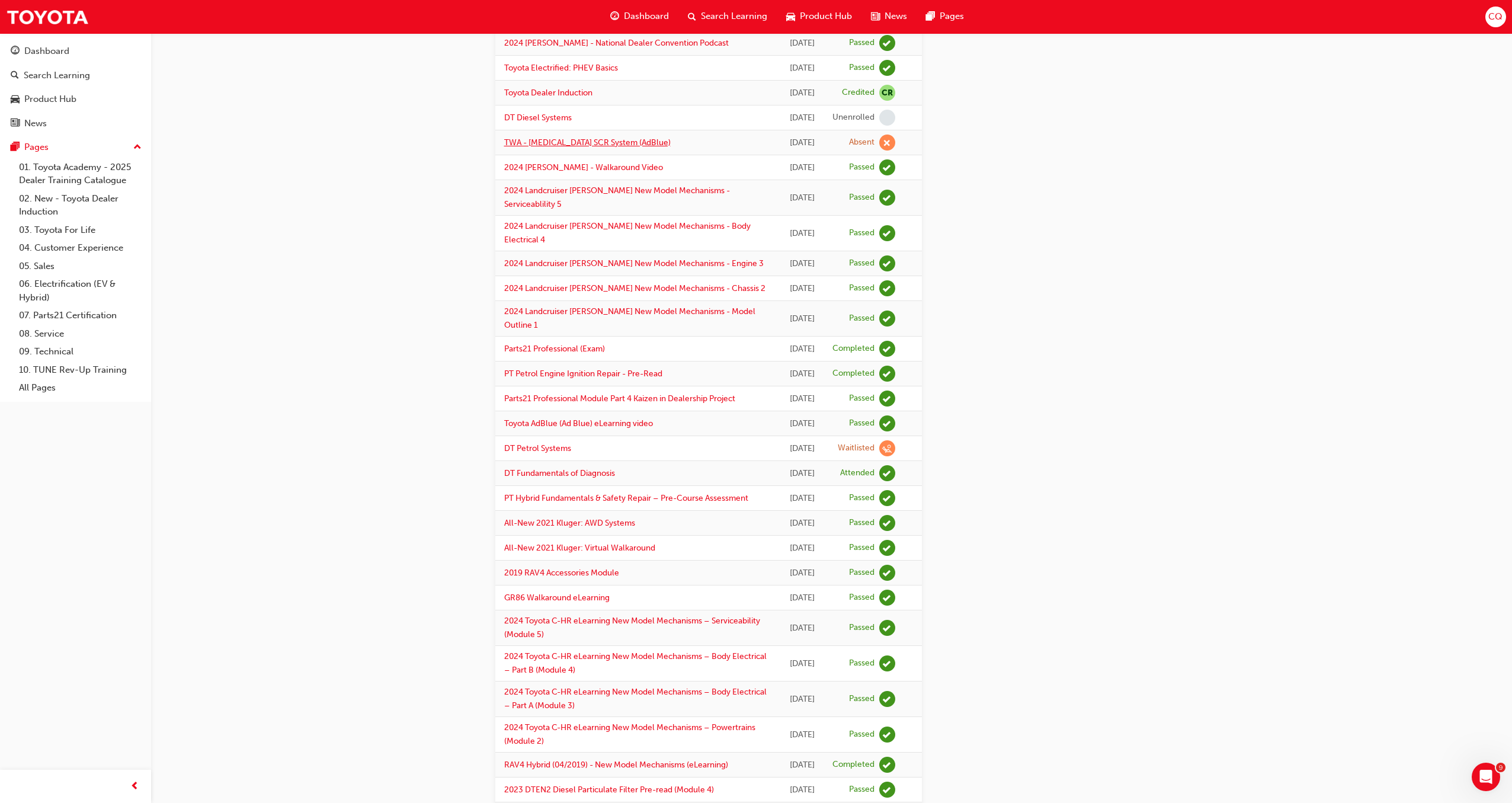 click on "TWA - Urea SCR System (AdBlue)" at bounding box center (587, 142) 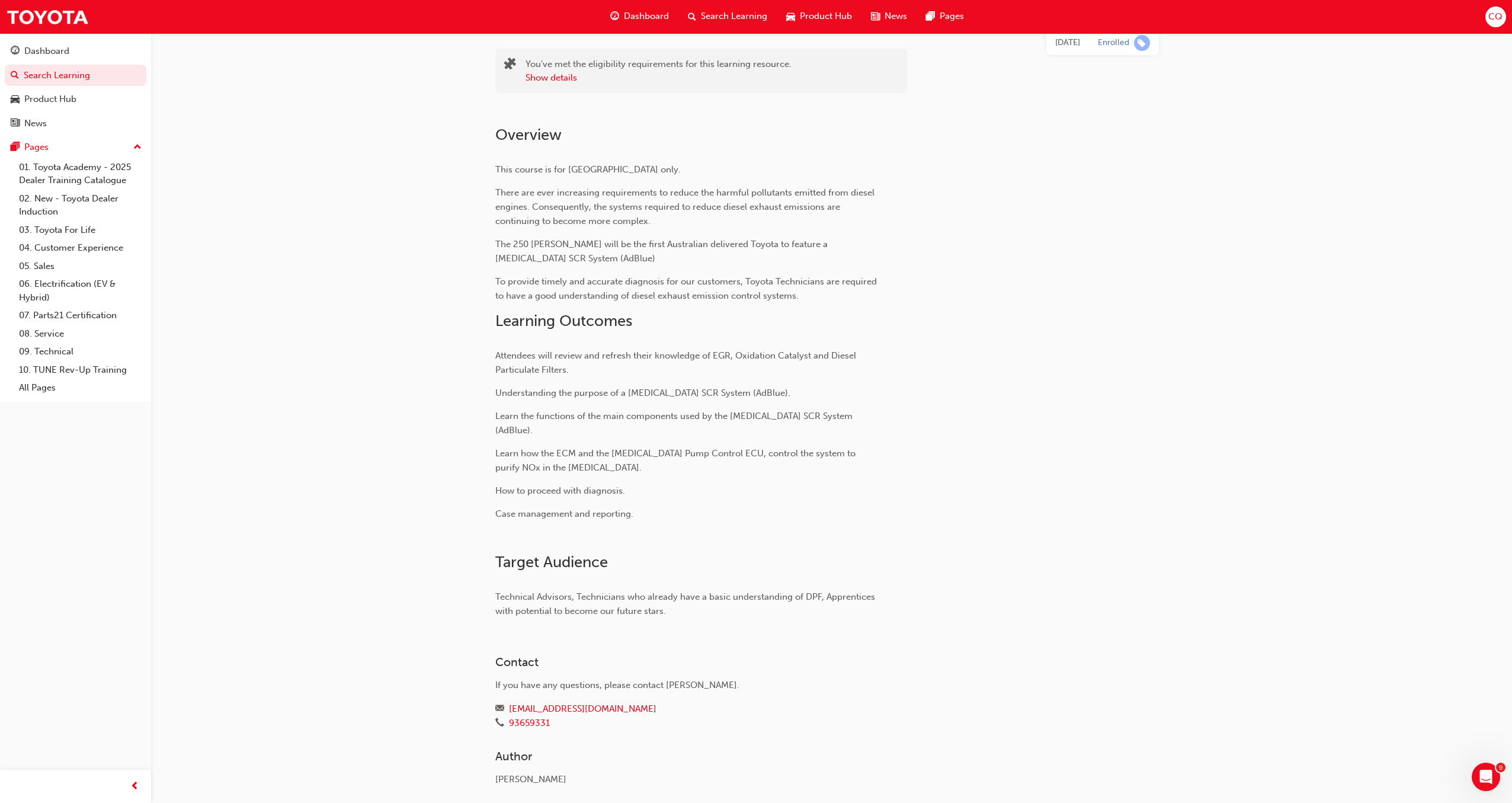 scroll, scrollTop: 0, scrollLeft: 0, axis: both 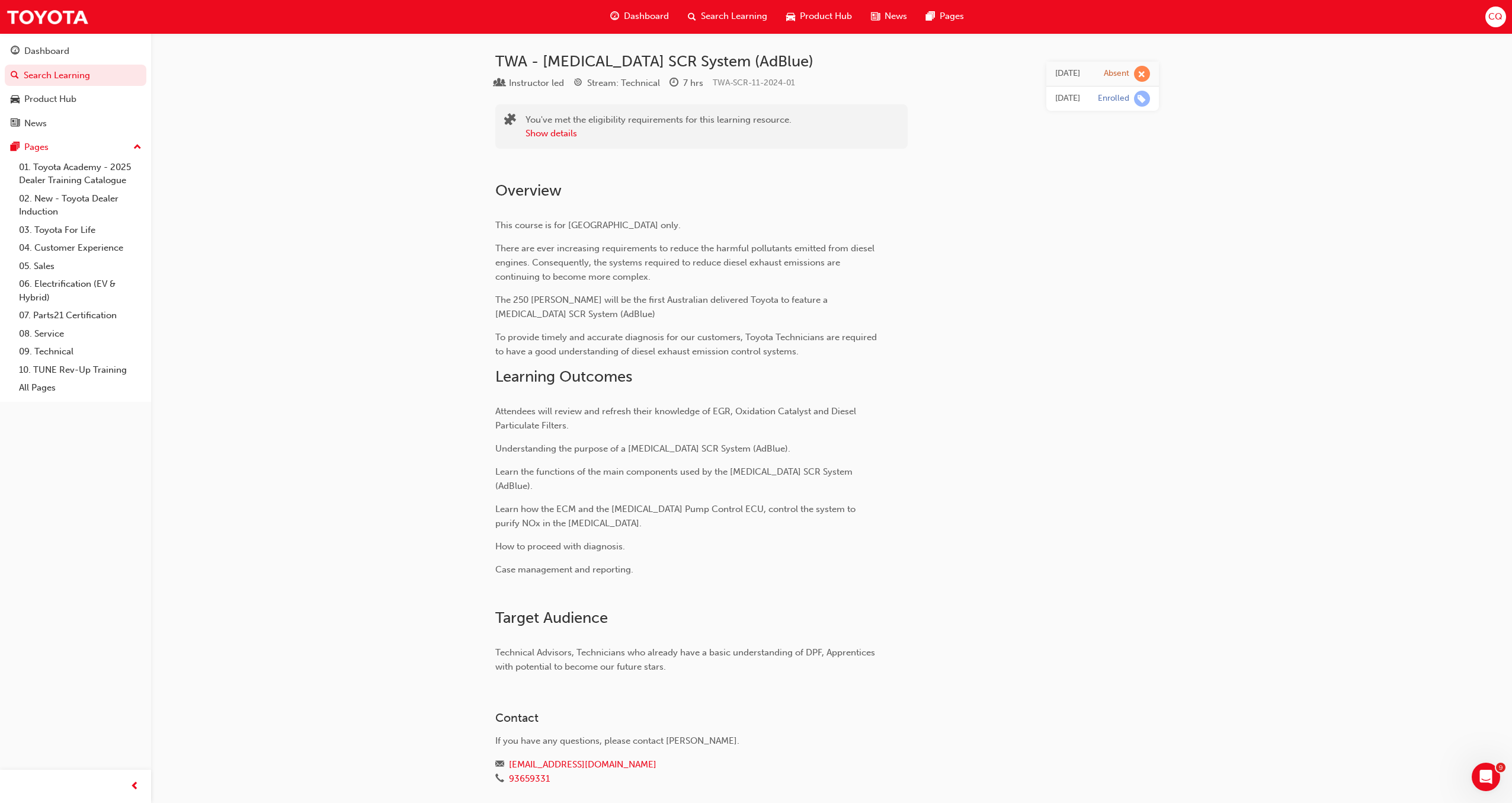 click on "Search Learning" at bounding box center [734, 17] 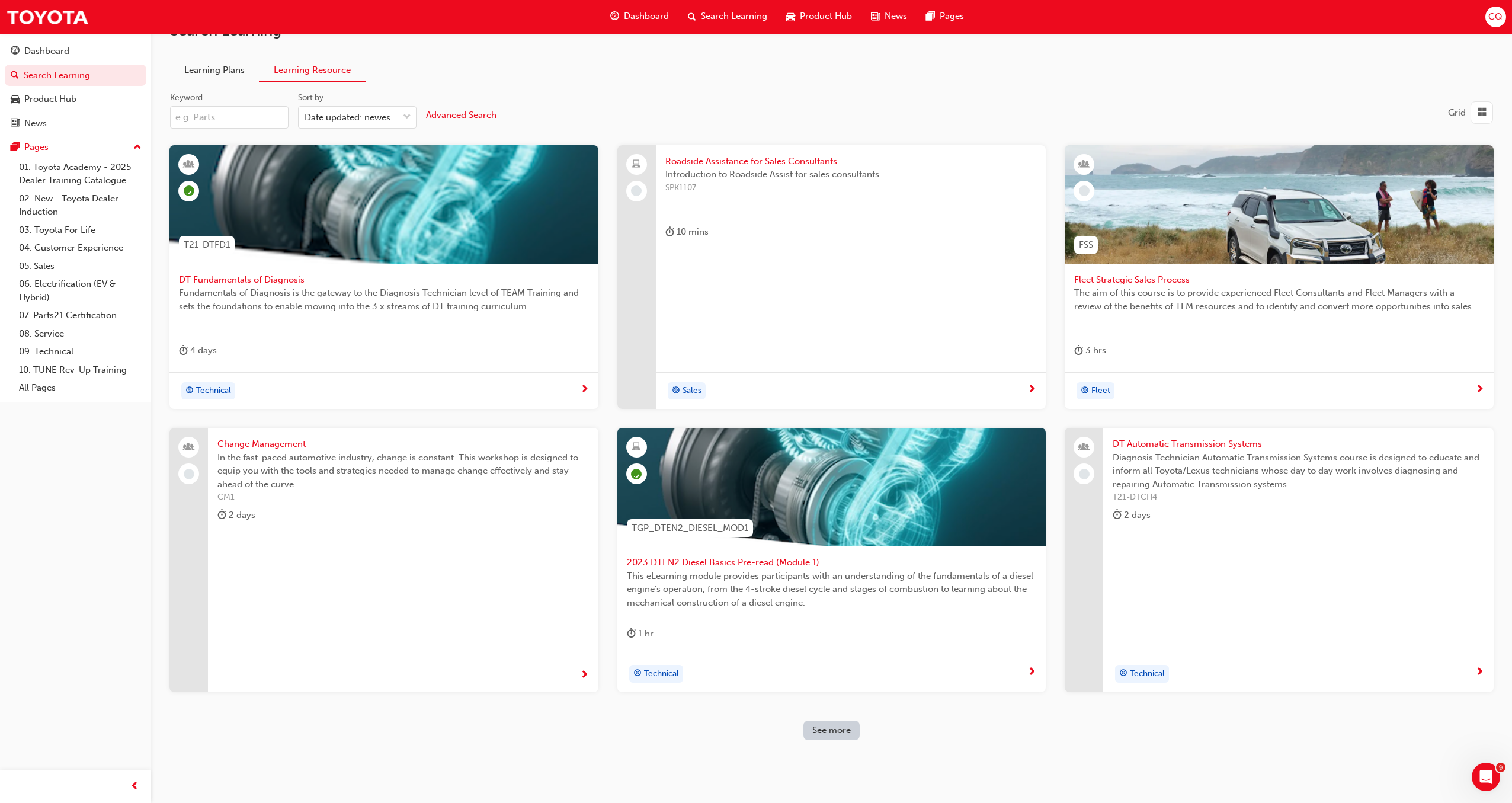 scroll, scrollTop: 34, scrollLeft: 0, axis: vertical 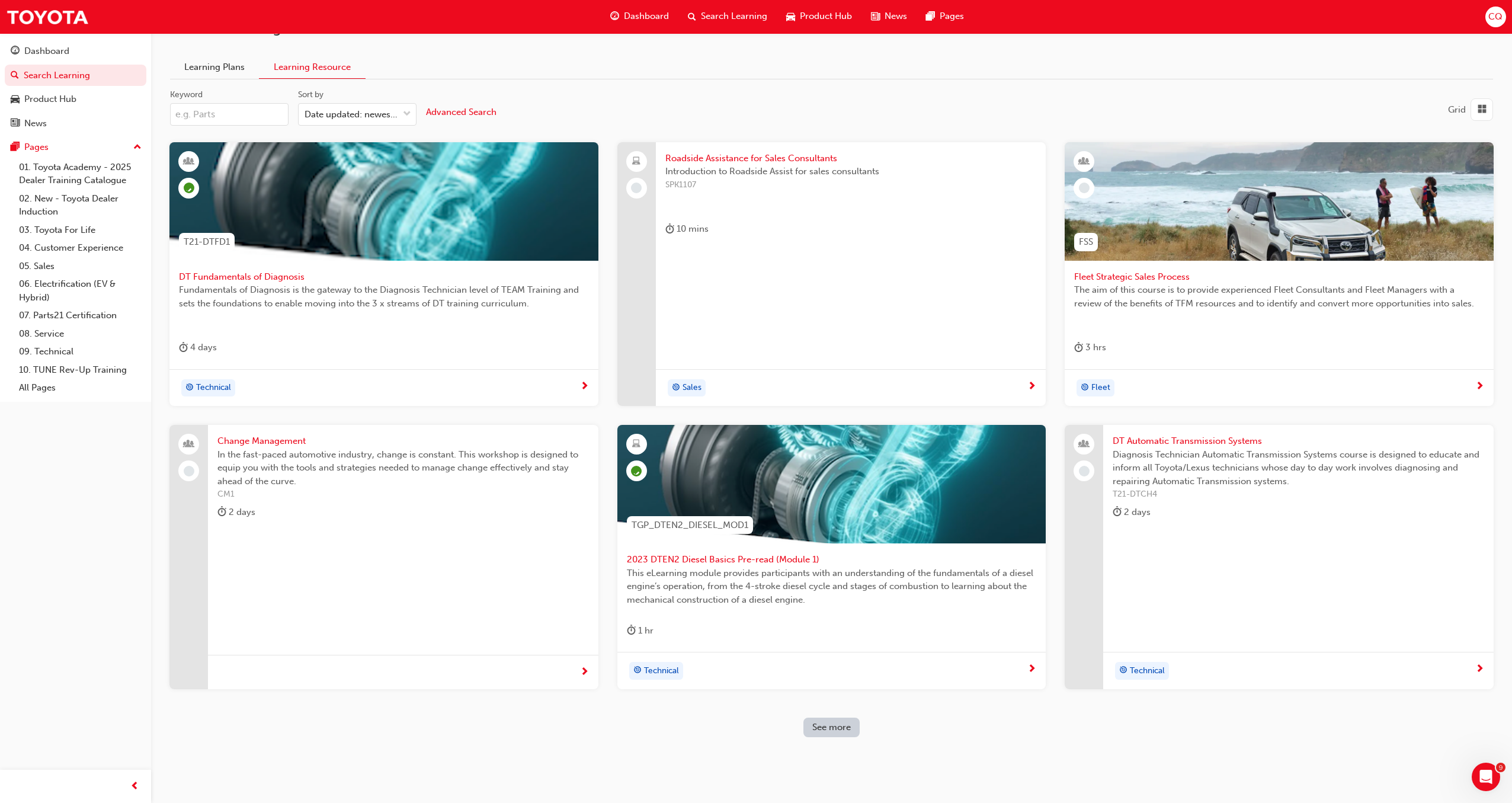 click on "See more" at bounding box center [831, 727] 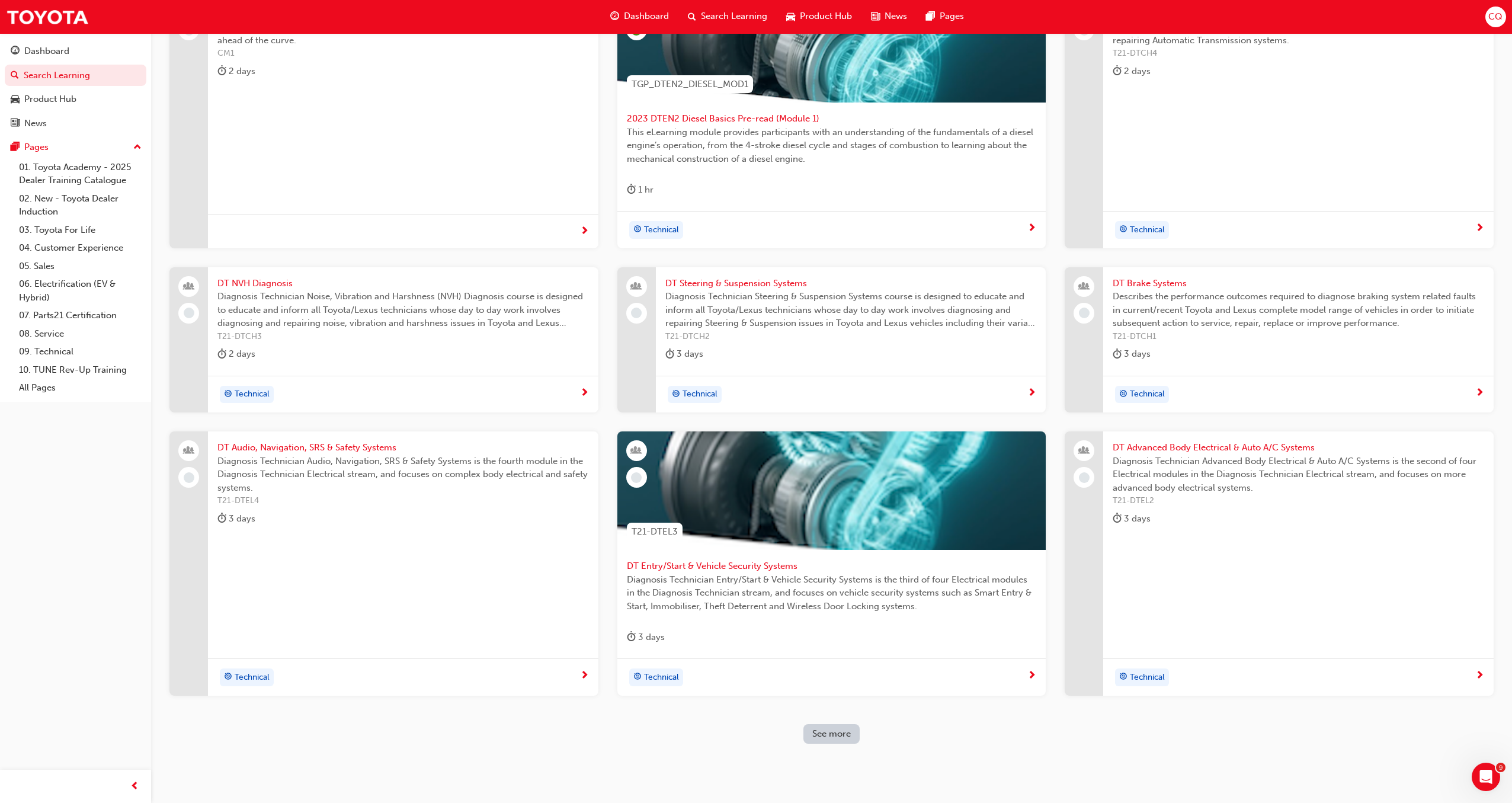 scroll, scrollTop: 481, scrollLeft: 0, axis: vertical 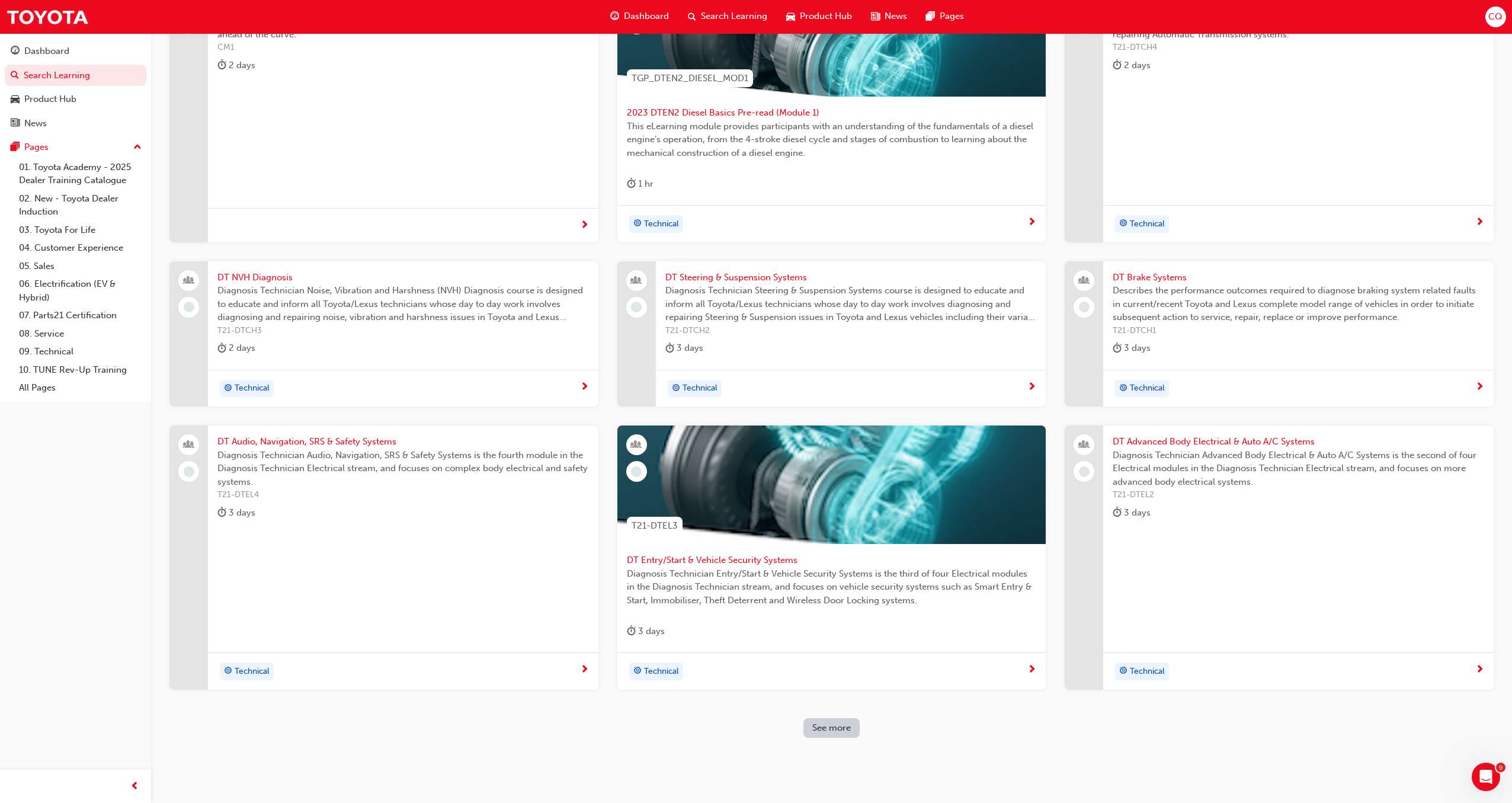 click on "See more" at bounding box center [831, 728] 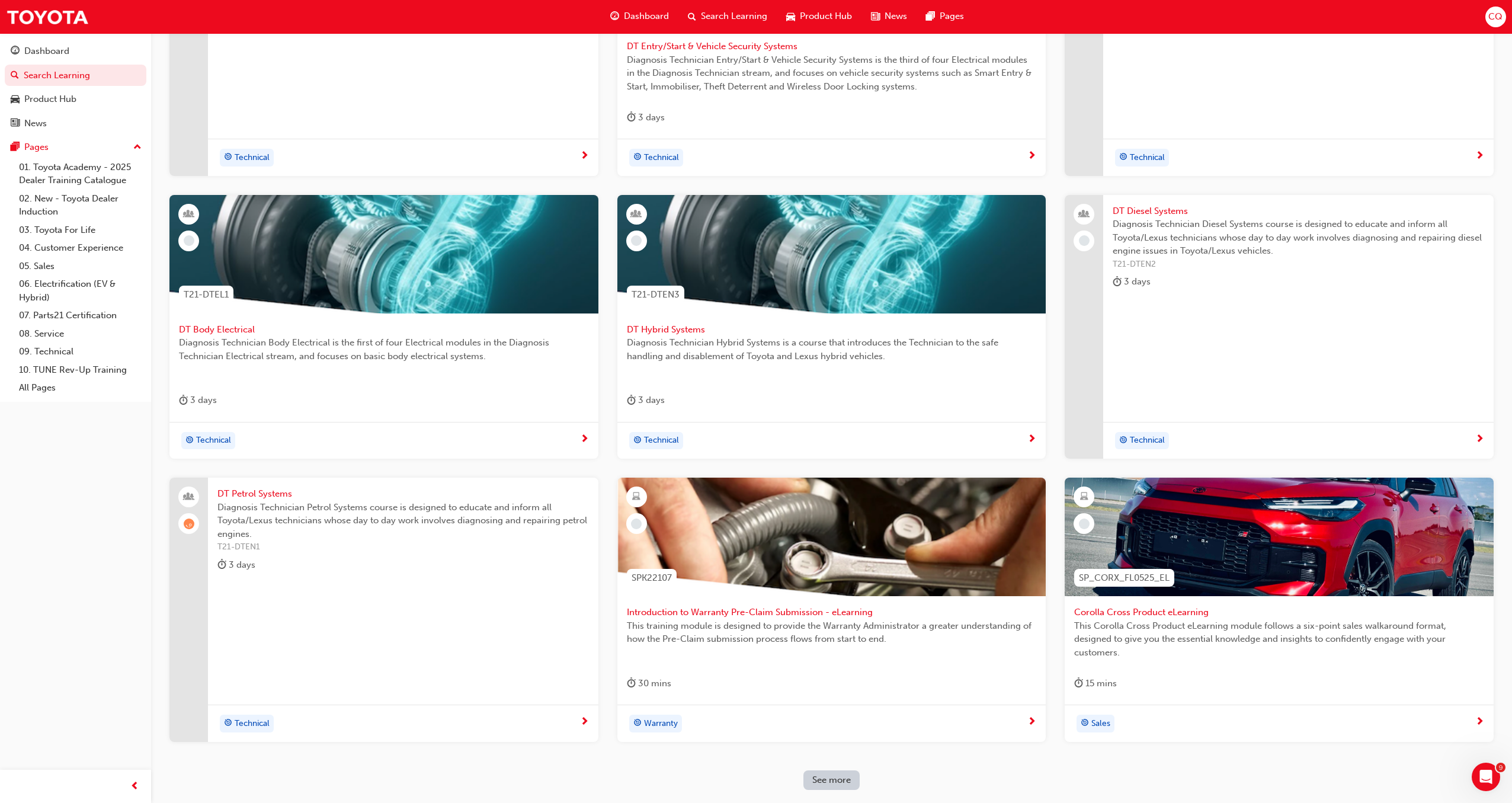 scroll, scrollTop: 1046, scrollLeft: 0, axis: vertical 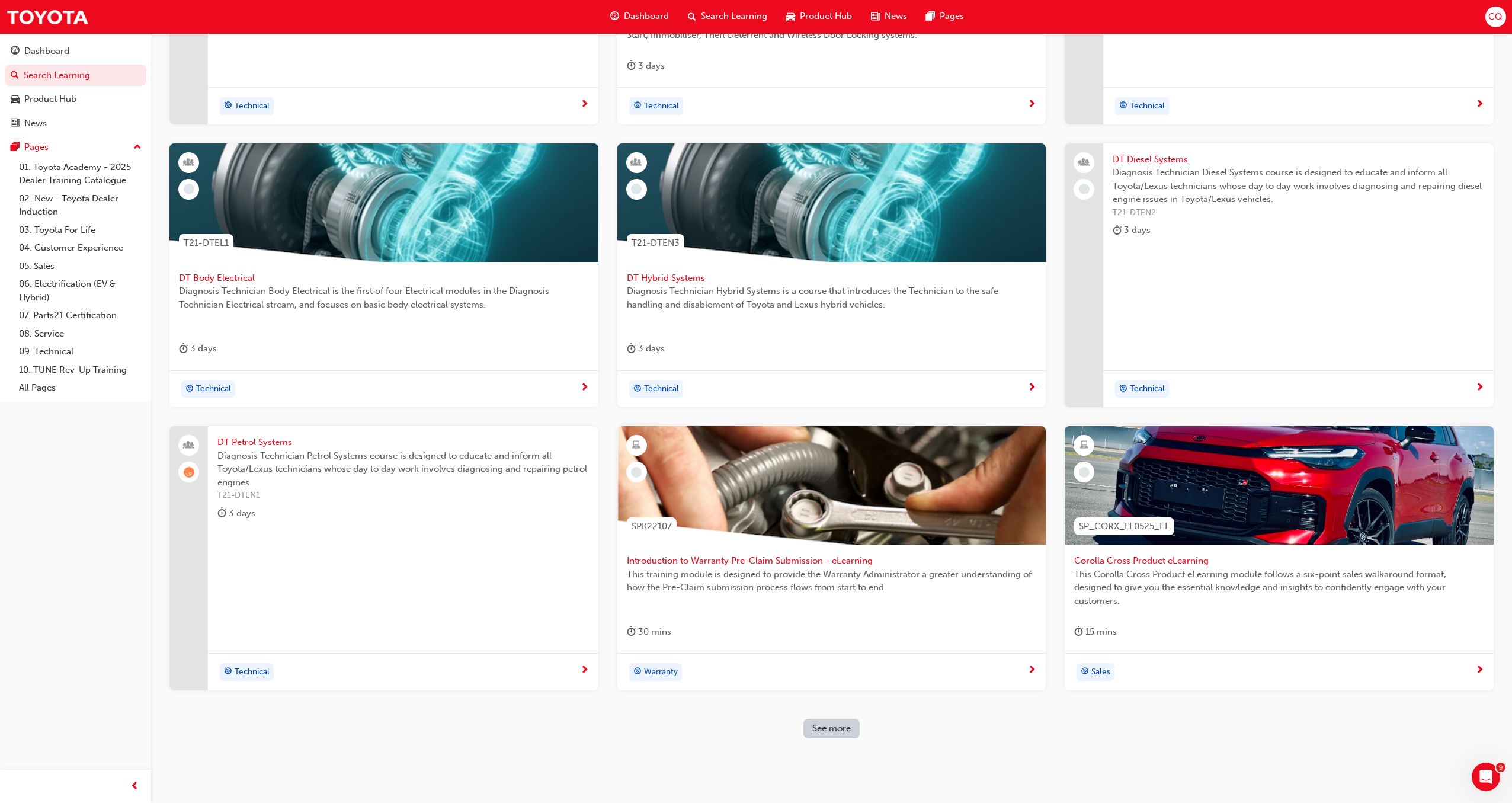click on "See more" at bounding box center [831, 728] 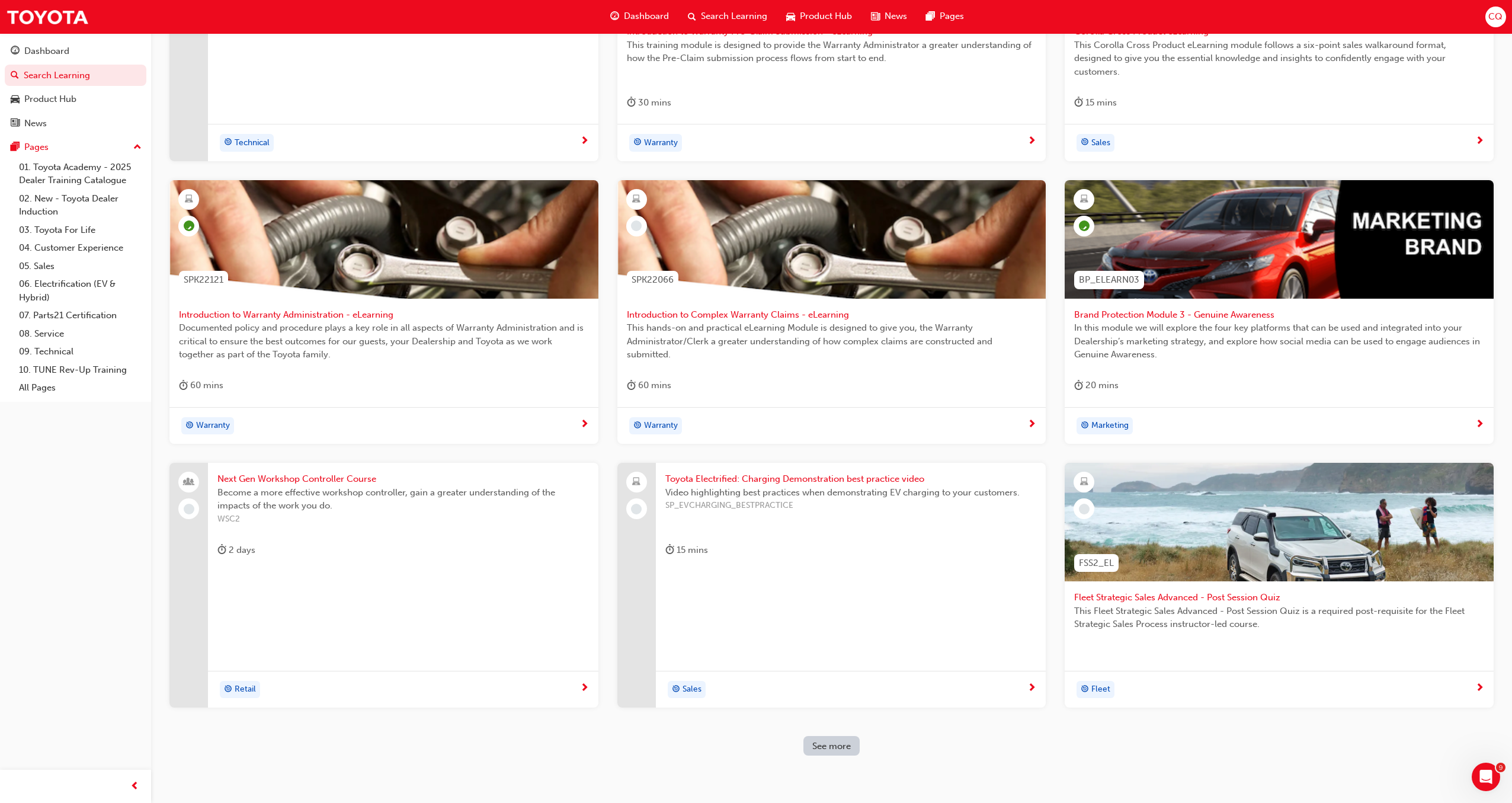 scroll, scrollTop: 1592, scrollLeft: 0, axis: vertical 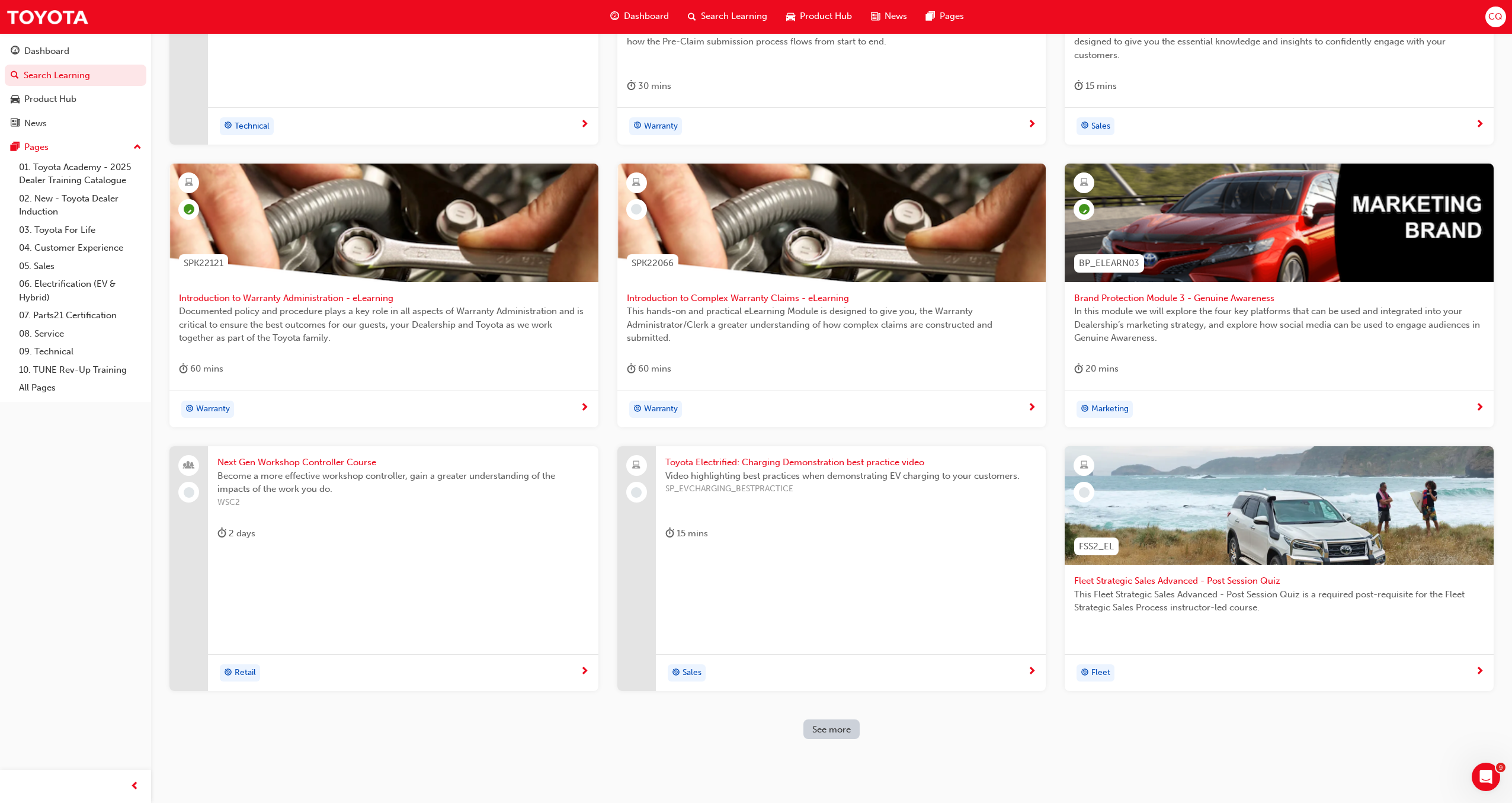 click on "Toyota Electrified: Charging Demonstration best practice video" at bounding box center [851, 462] 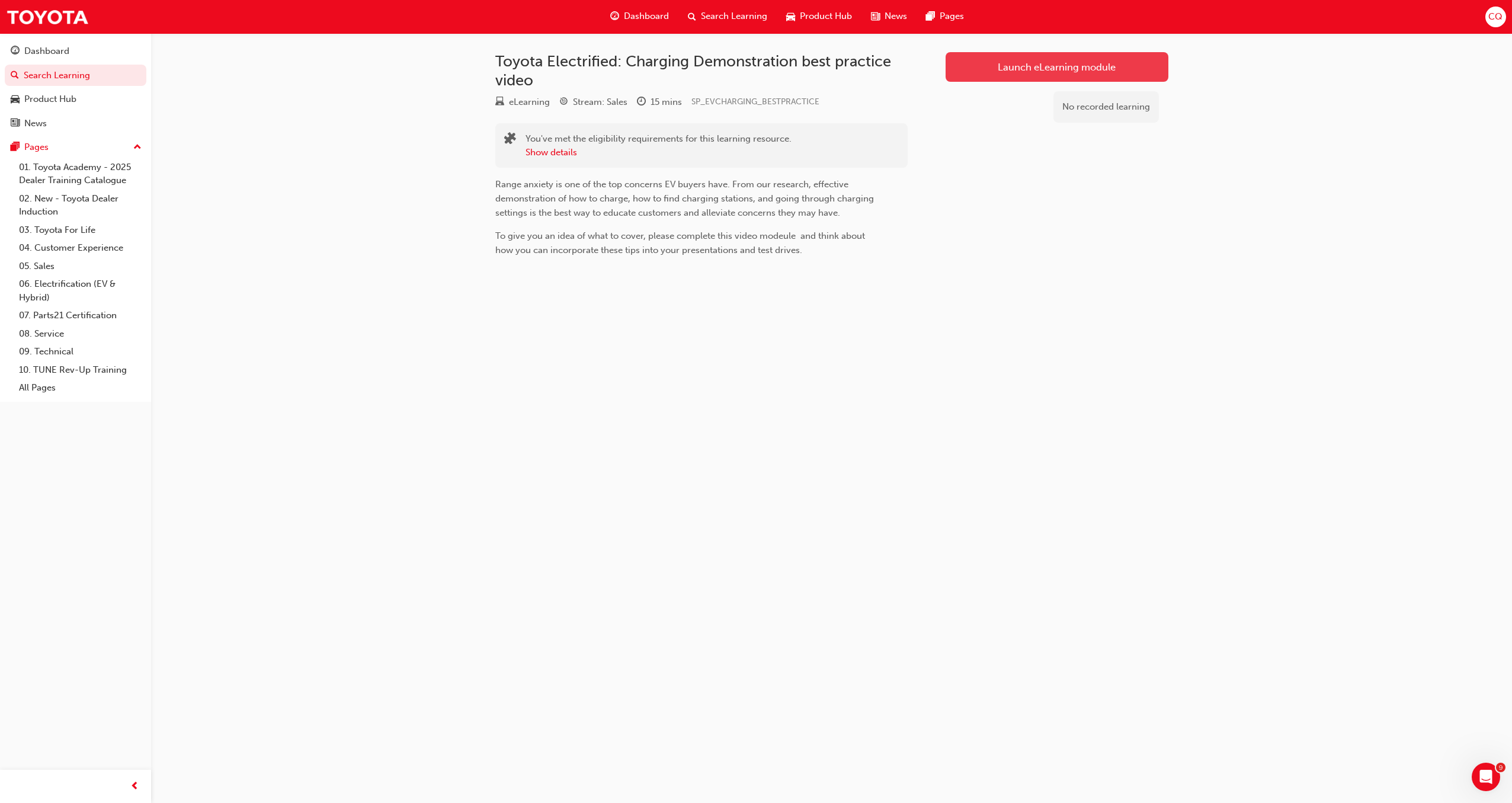 click on "Launch eLearning module" at bounding box center [1056, 67] 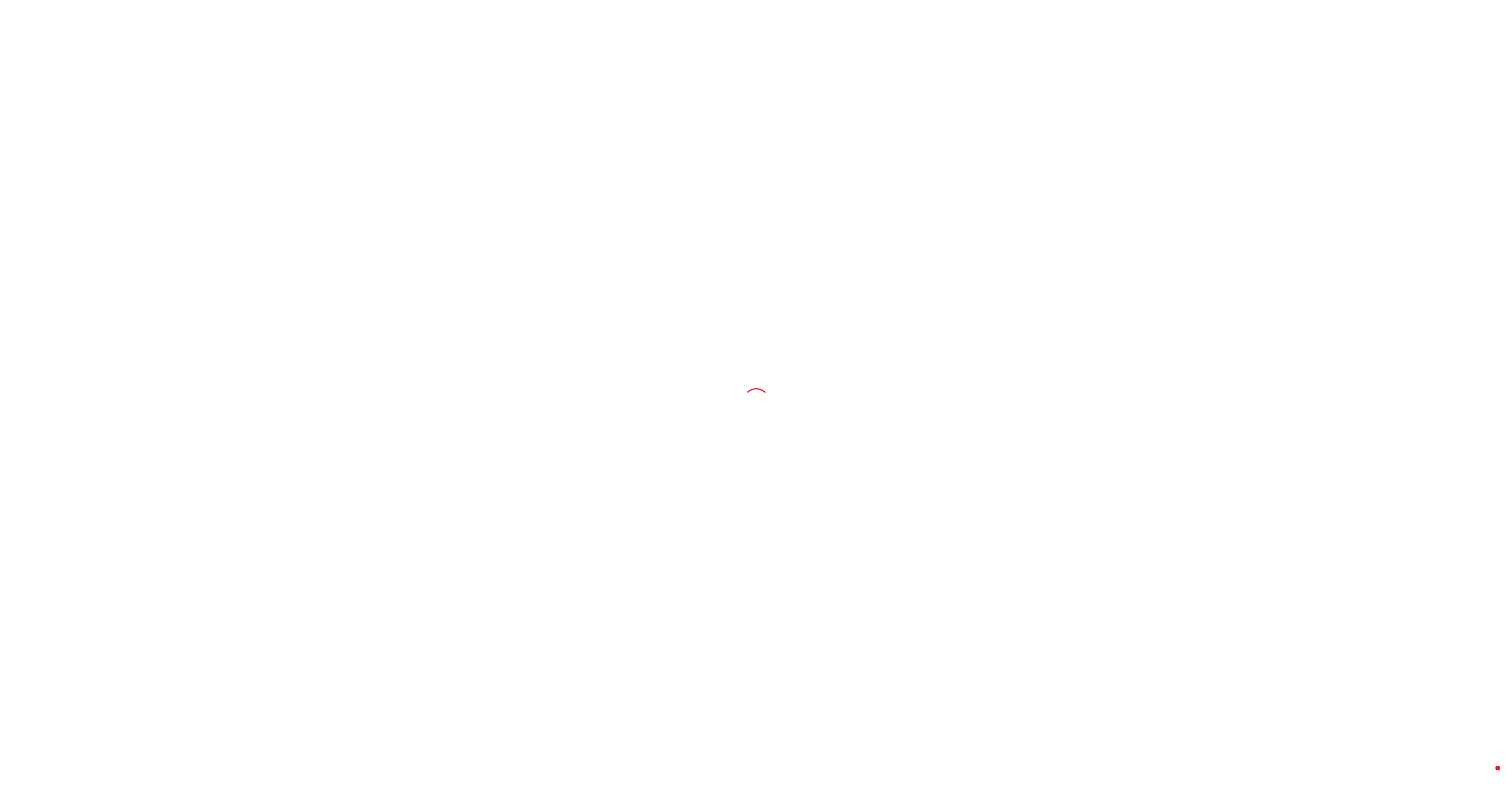 scroll, scrollTop: 0, scrollLeft: 0, axis: both 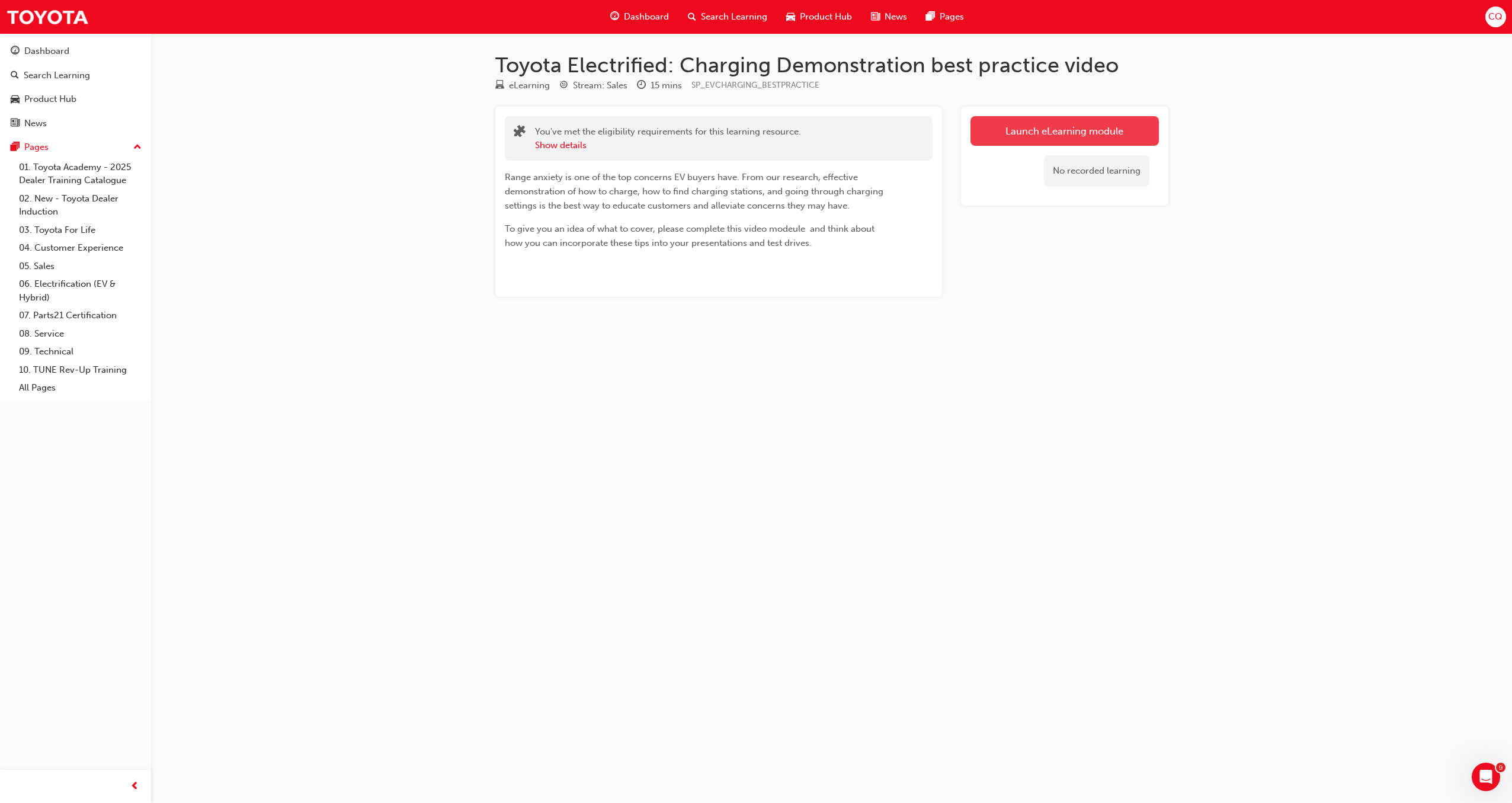 click on "Launch eLearning module" at bounding box center [1065, 131] 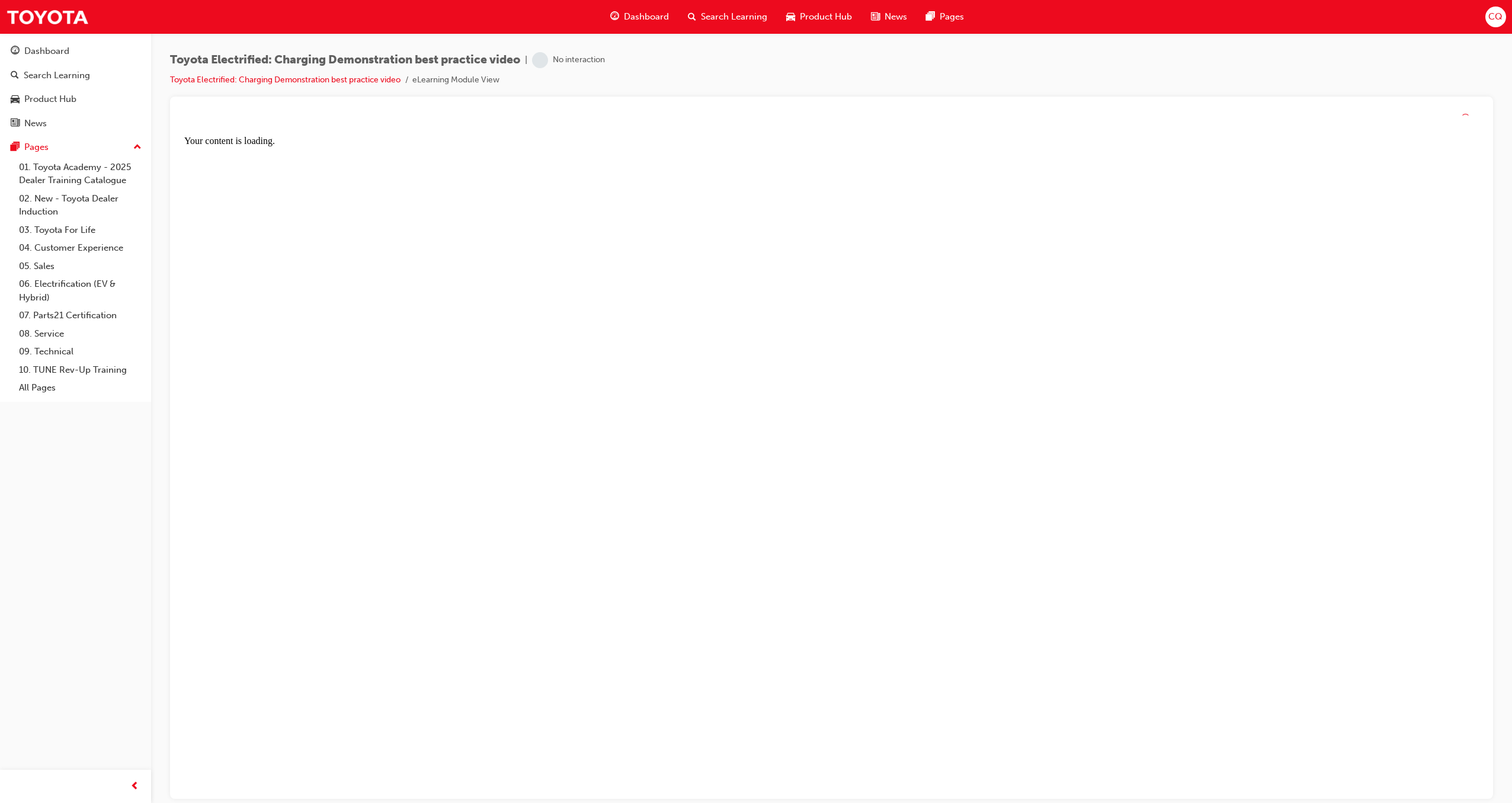 scroll, scrollTop: 0, scrollLeft: 0, axis: both 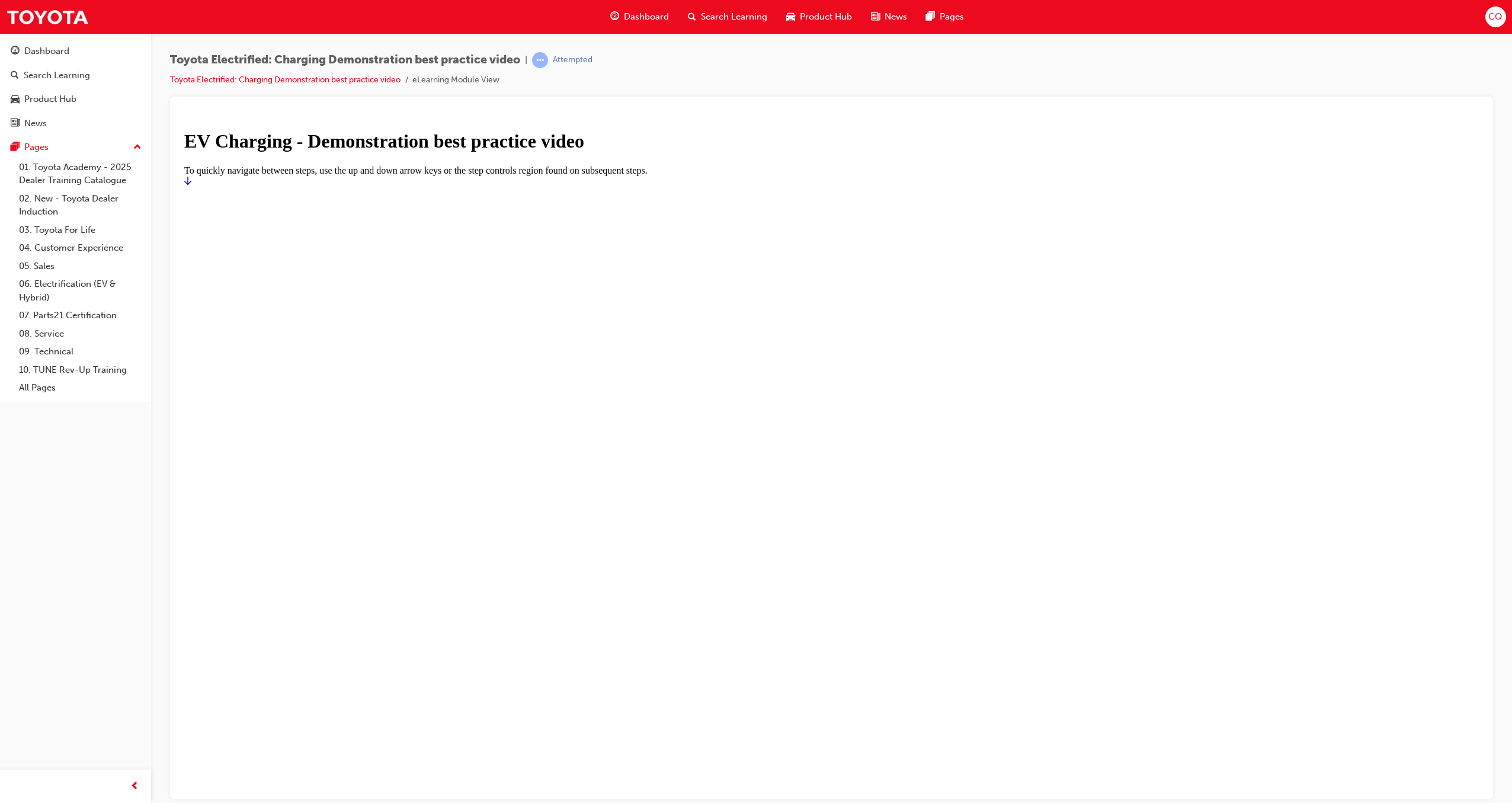 click 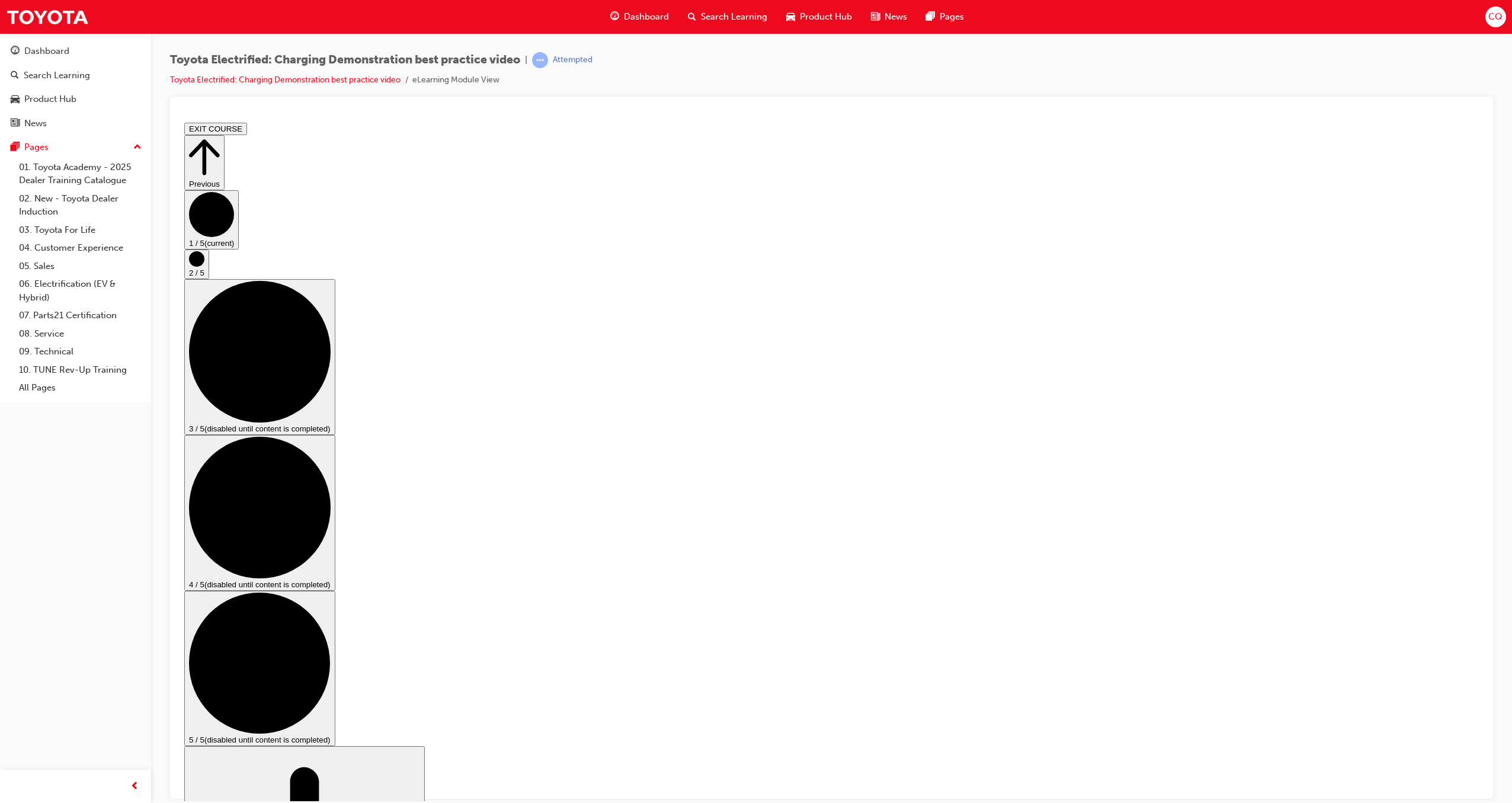click 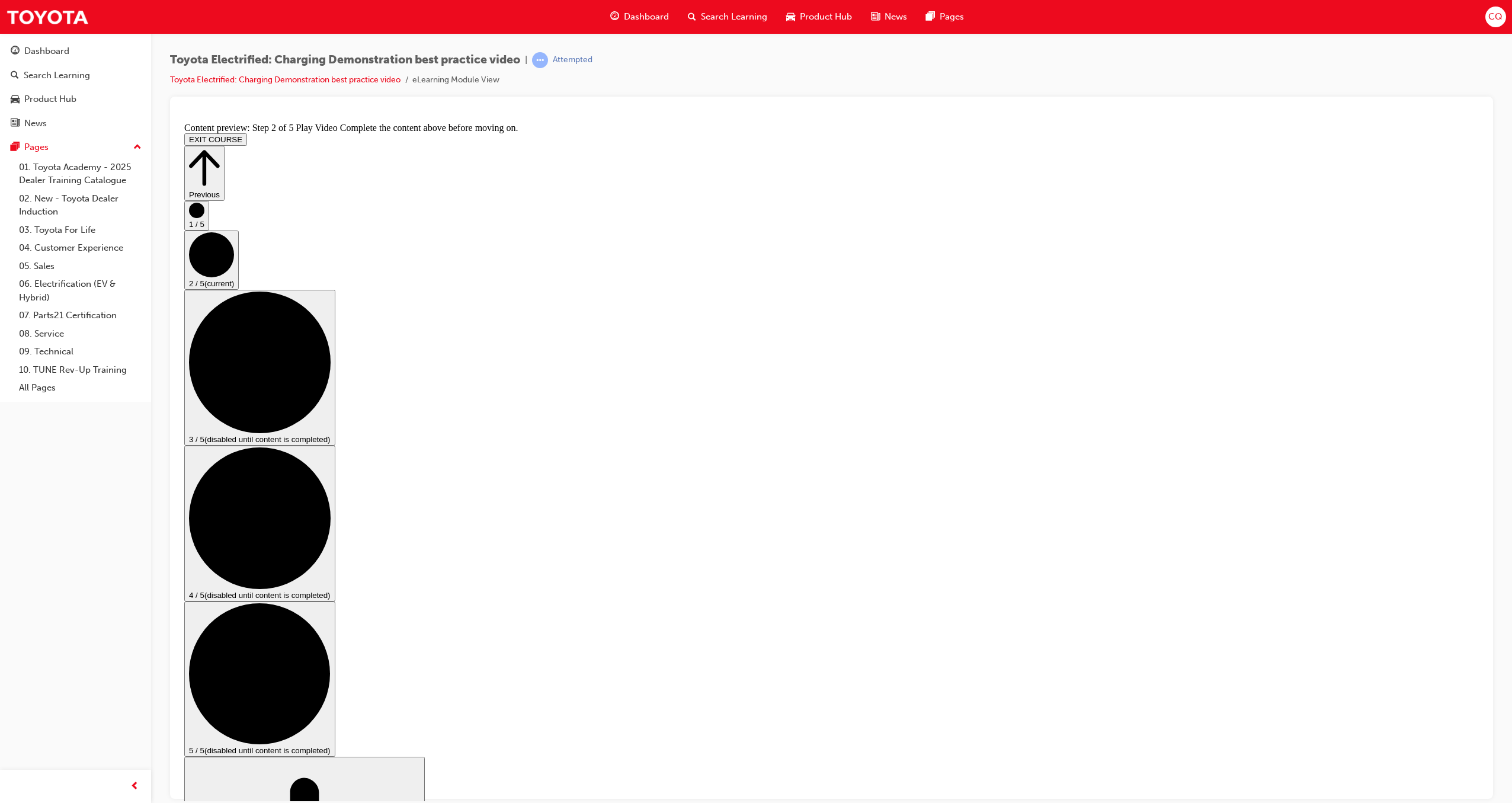 click at bounding box center (213, 1246) 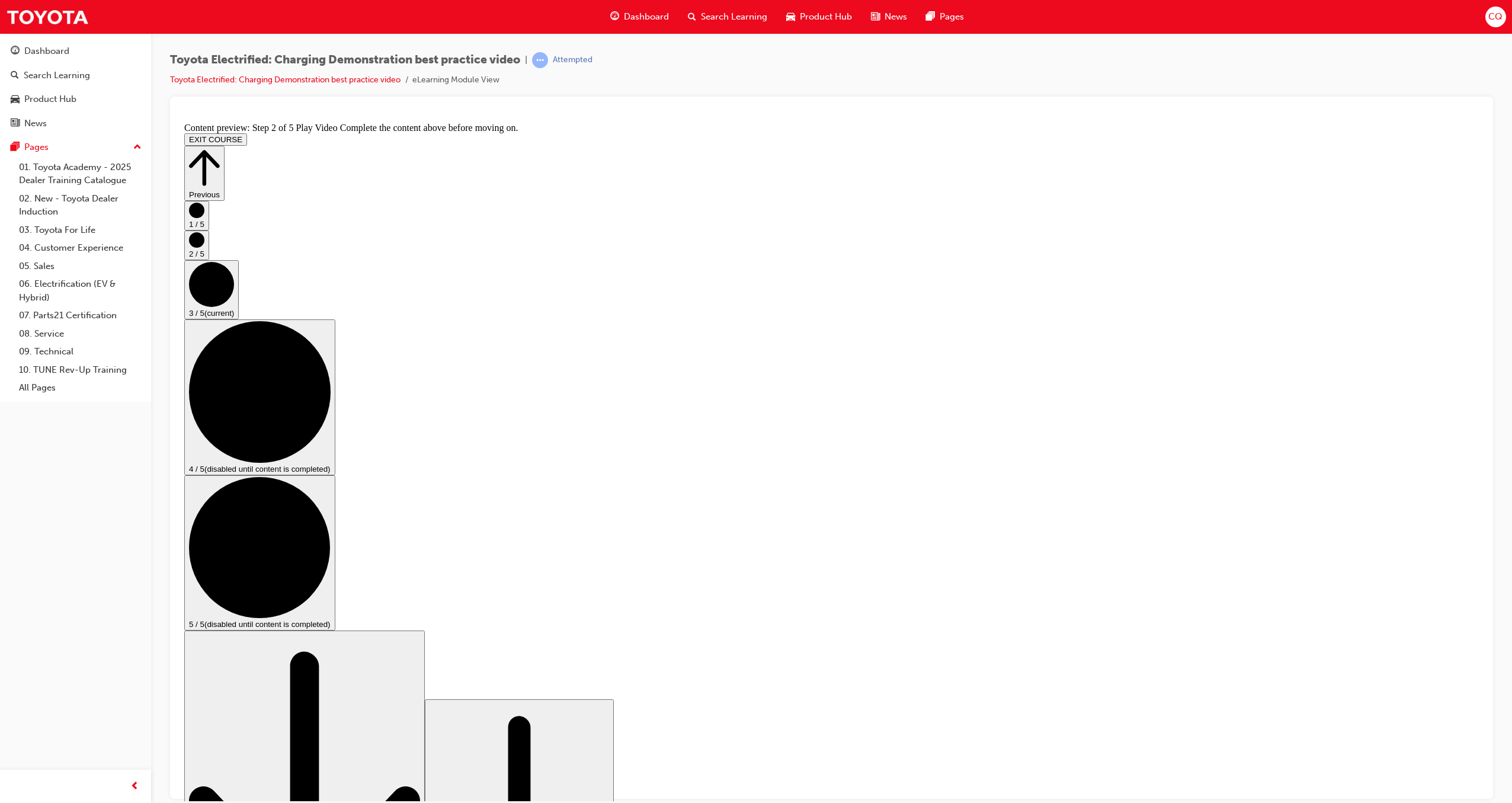 click on "Explain the charging process clearly, offer to show her how it works using a charger on-site and on the test drive, as well as answering any questions she might have." at bounding box center [771, 3031] 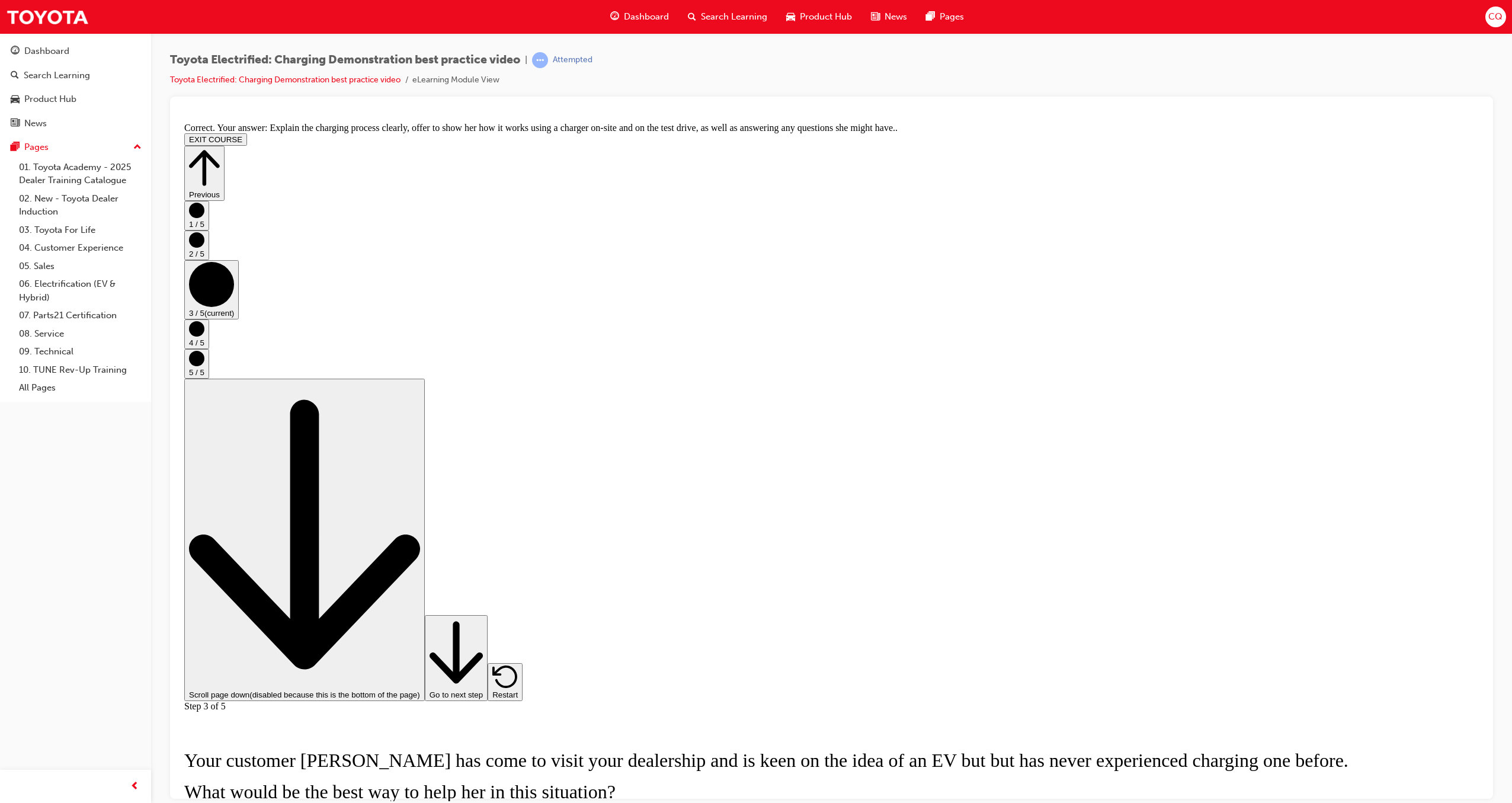 click 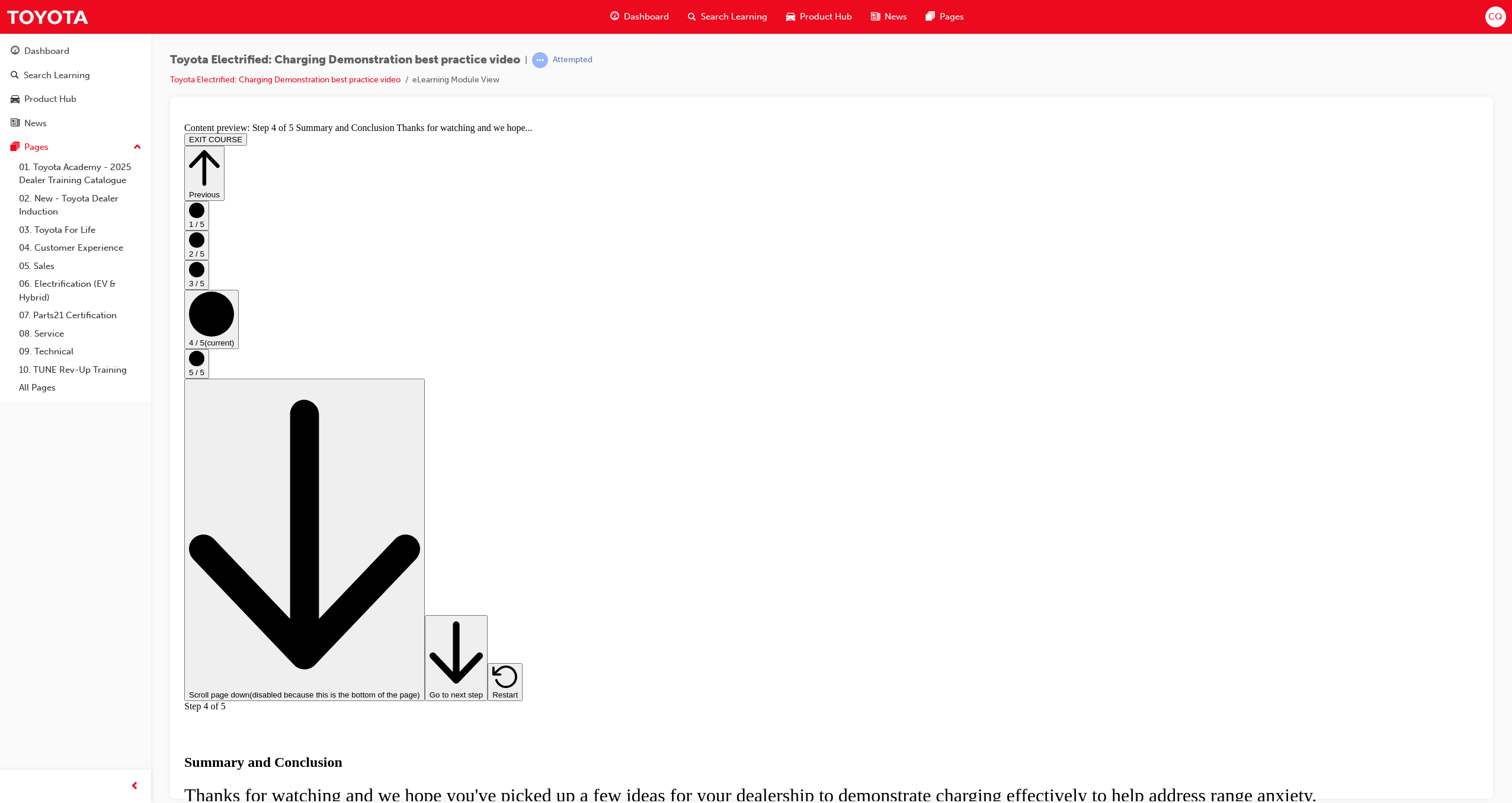 click on "1 Explain Home Charging 2 Incorporate Public Charging on the Test Drive 3 Find public charging stations together 4 Show Scheduling and Charging Settings 5 Demonstrate EV related Connected features" at bounding box center (831, 1009) 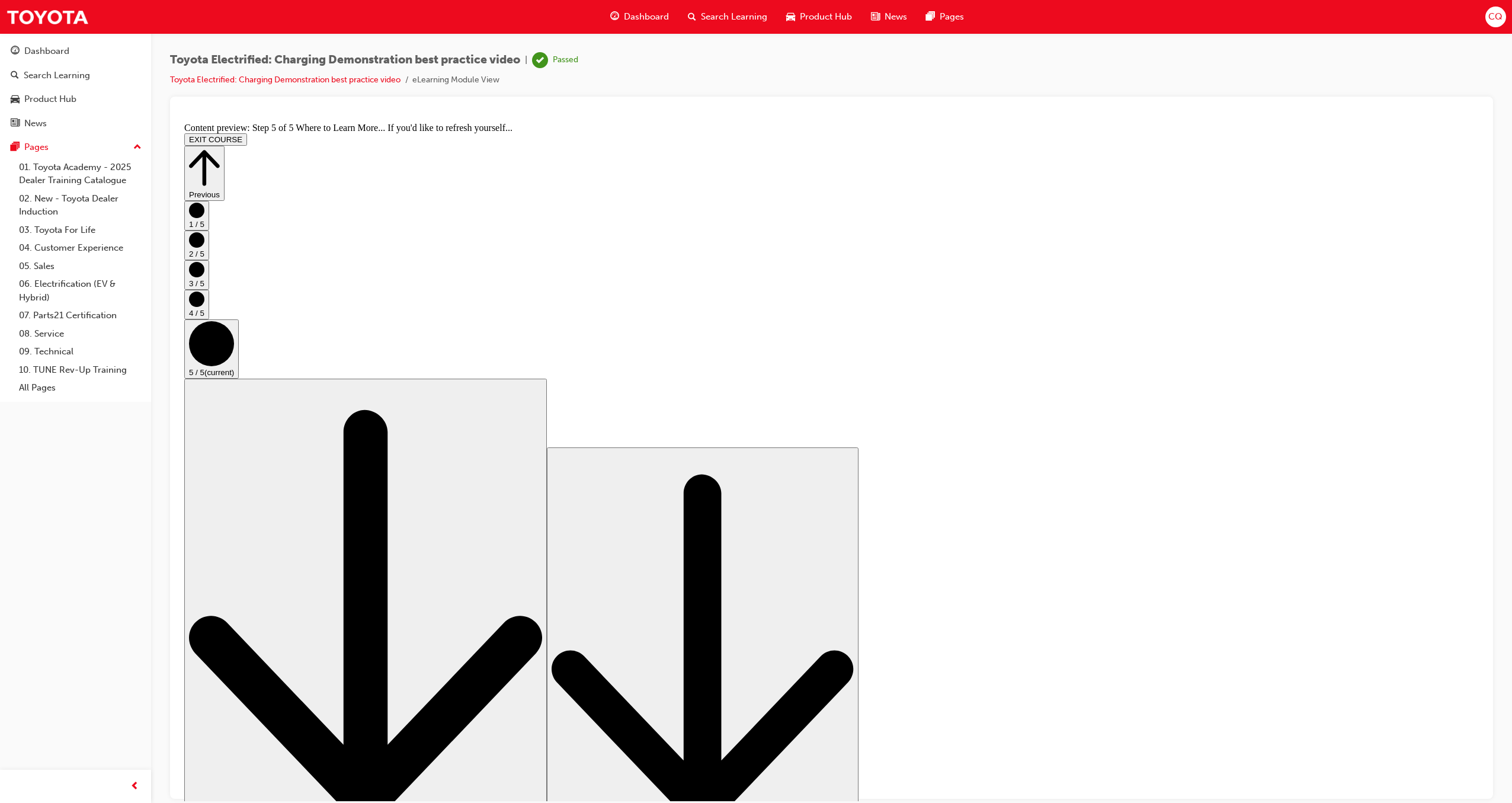 click on "Search Learning" at bounding box center [734, 17] 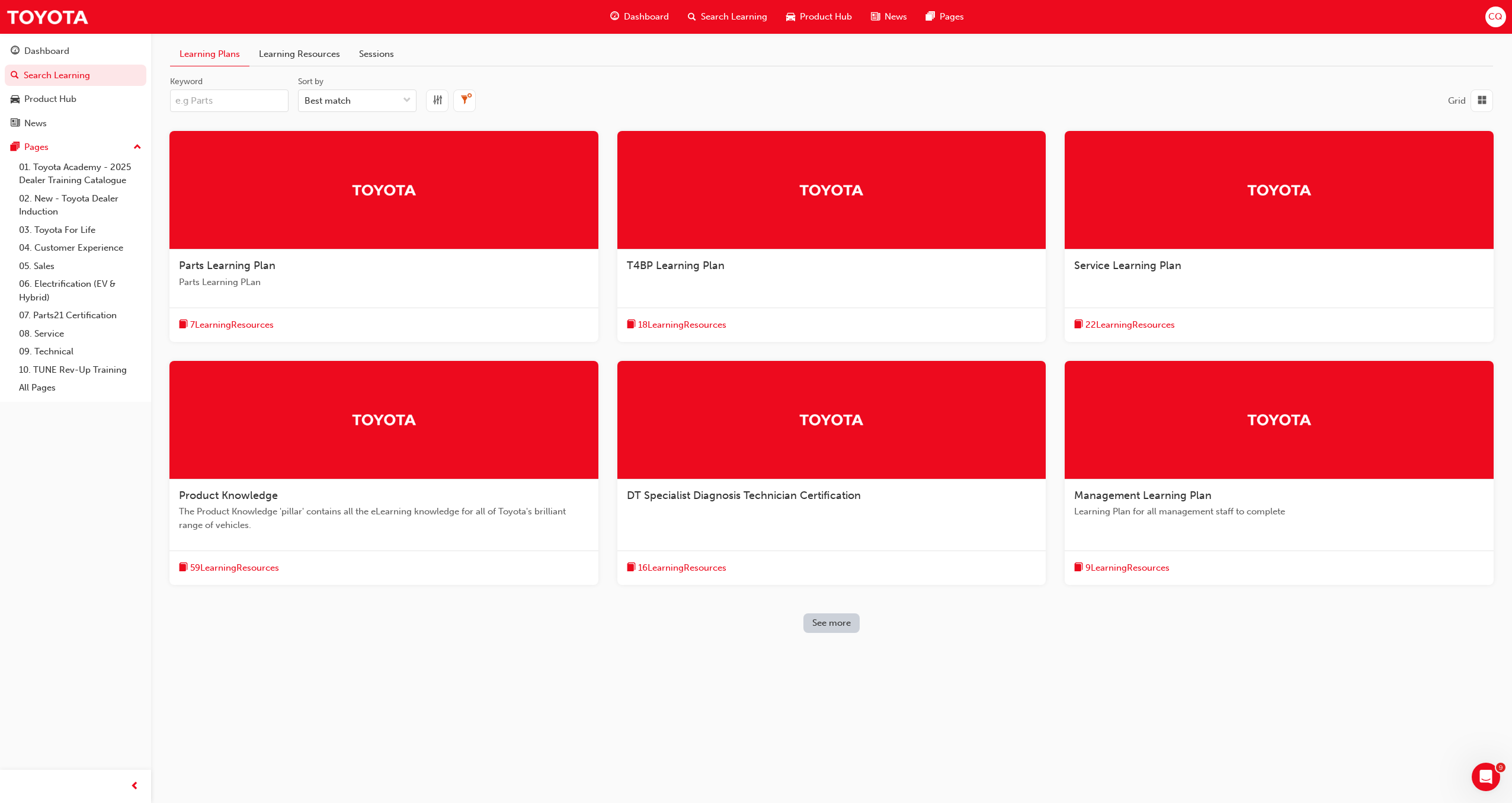 click on "See more" at bounding box center (831, 623) 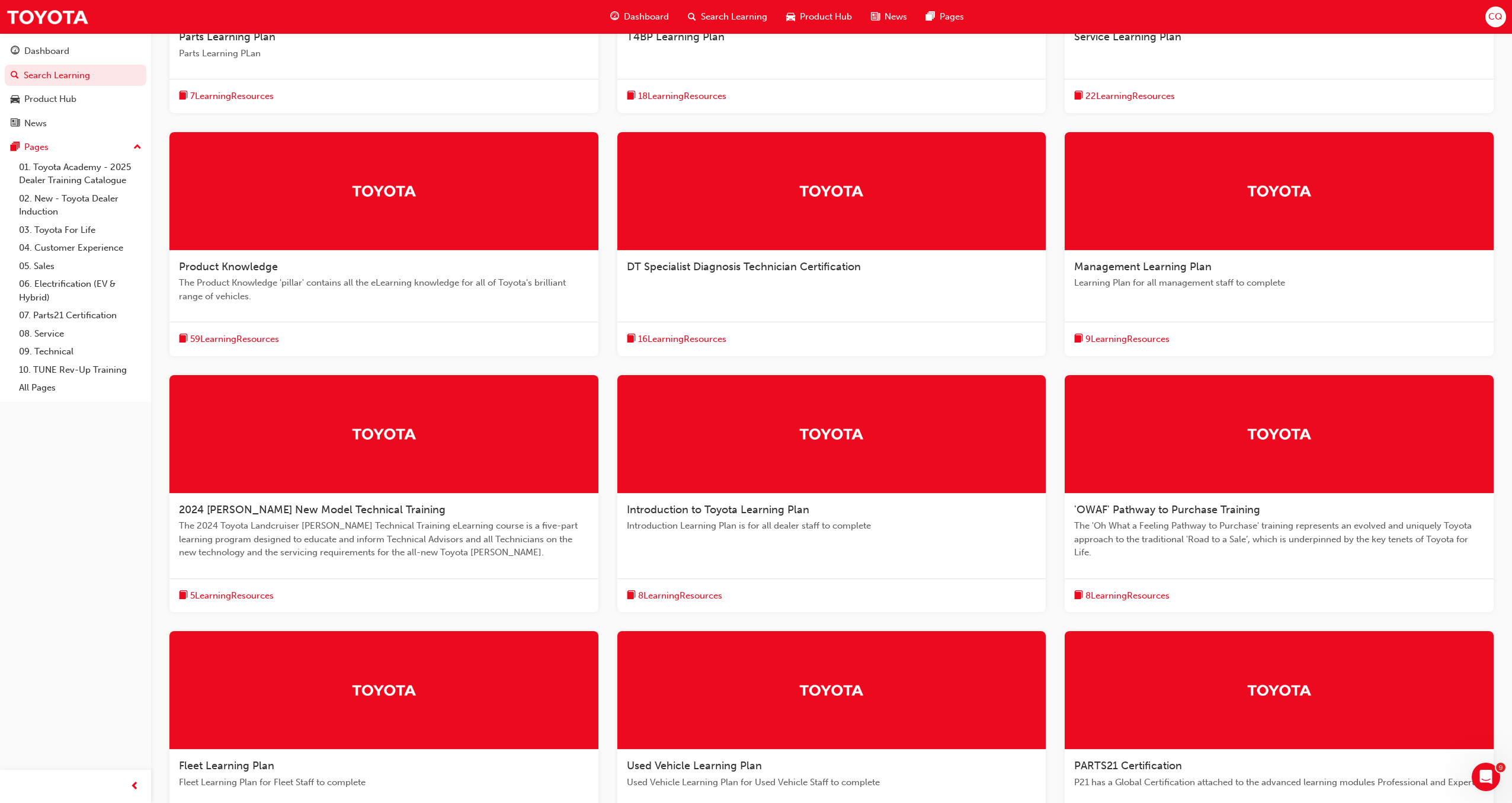 scroll, scrollTop: 0, scrollLeft: 0, axis: both 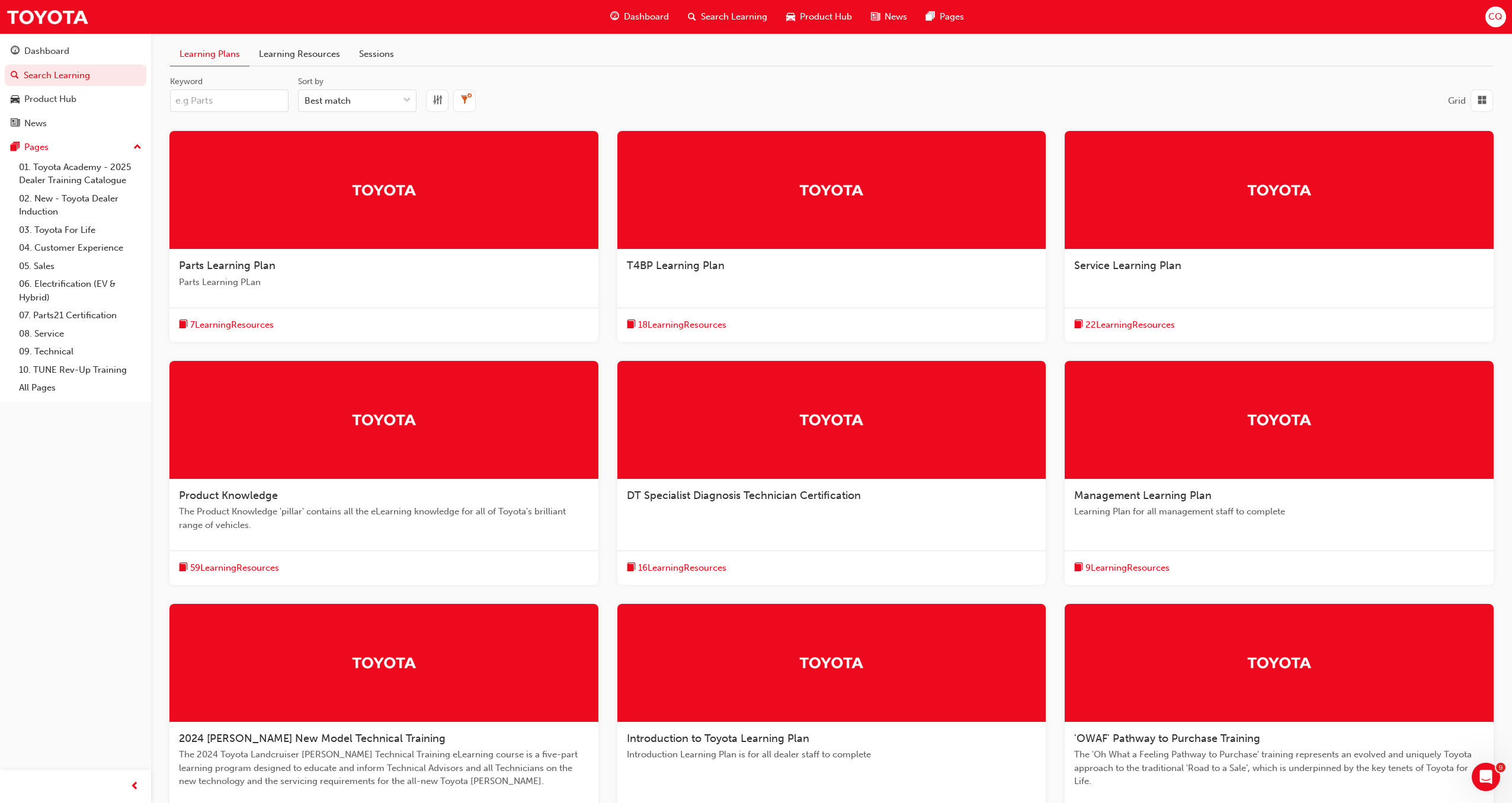 click on "Learning Resources" at bounding box center (299, 54) 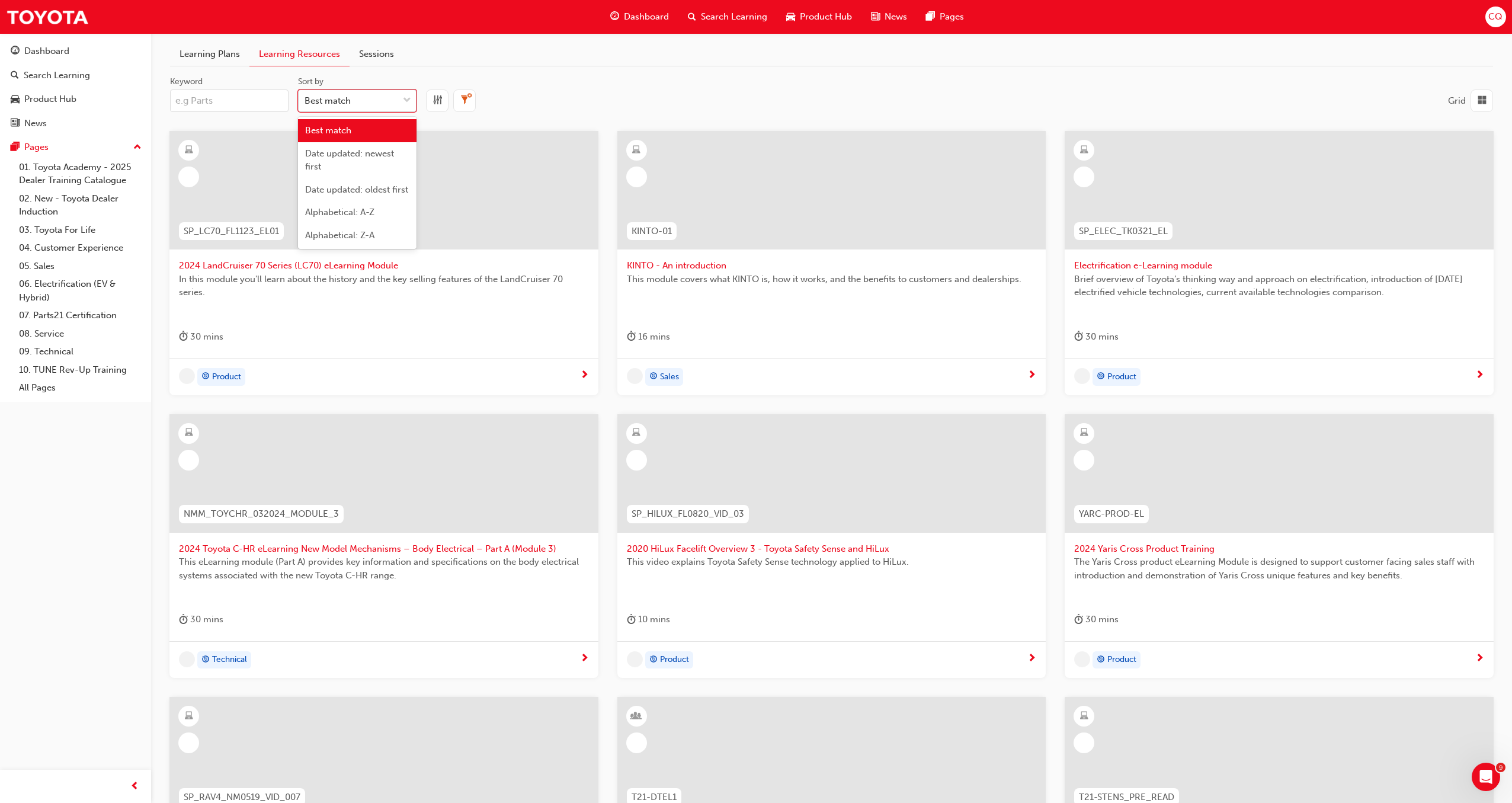 click on "Best match" at bounding box center (328, 101) 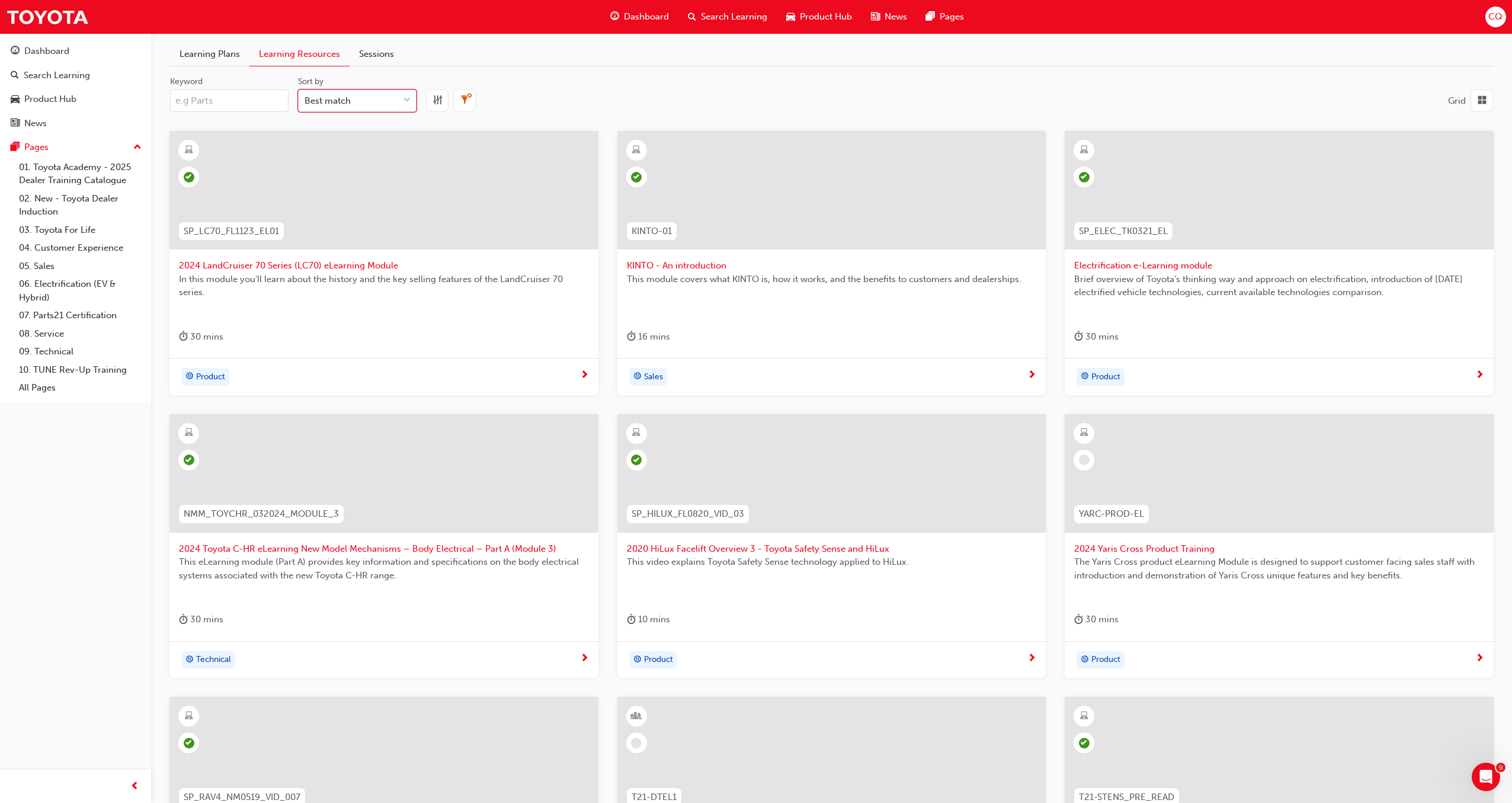 click on "Best match" at bounding box center (328, 101) 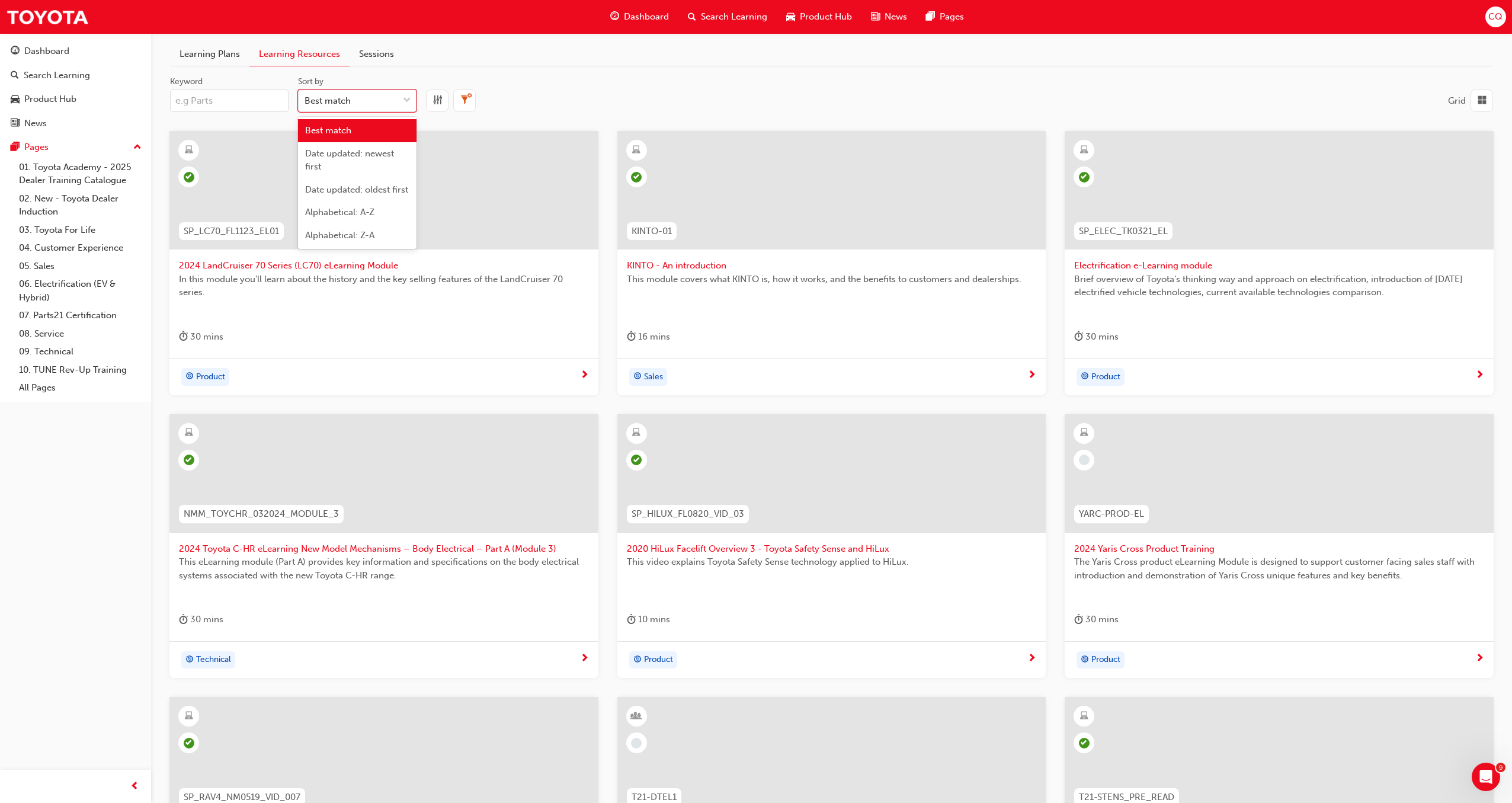 click on "Date updated: newest first" at bounding box center (350, 160) 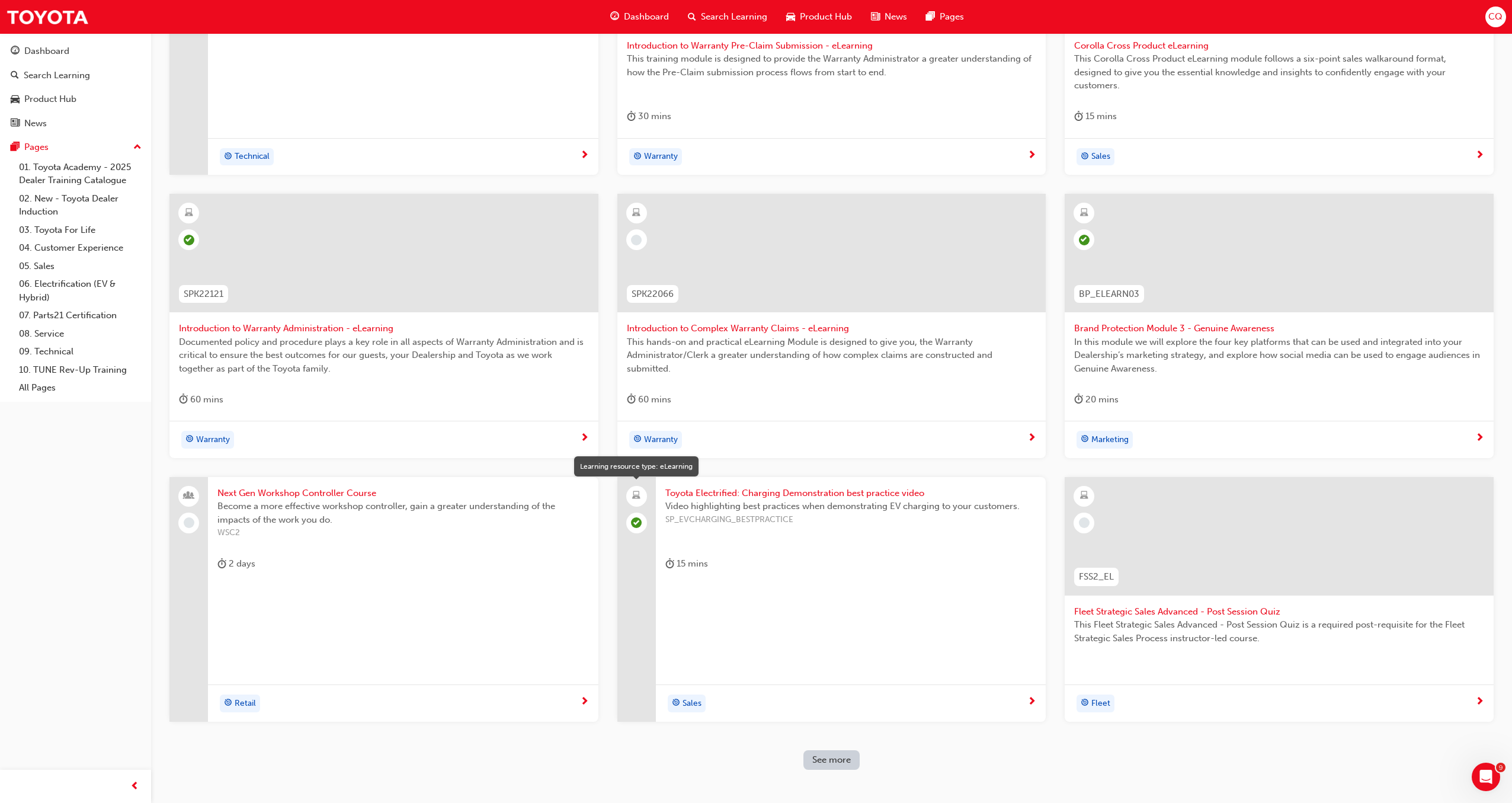 scroll, scrollTop: 1567, scrollLeft: 0, axis: vertical 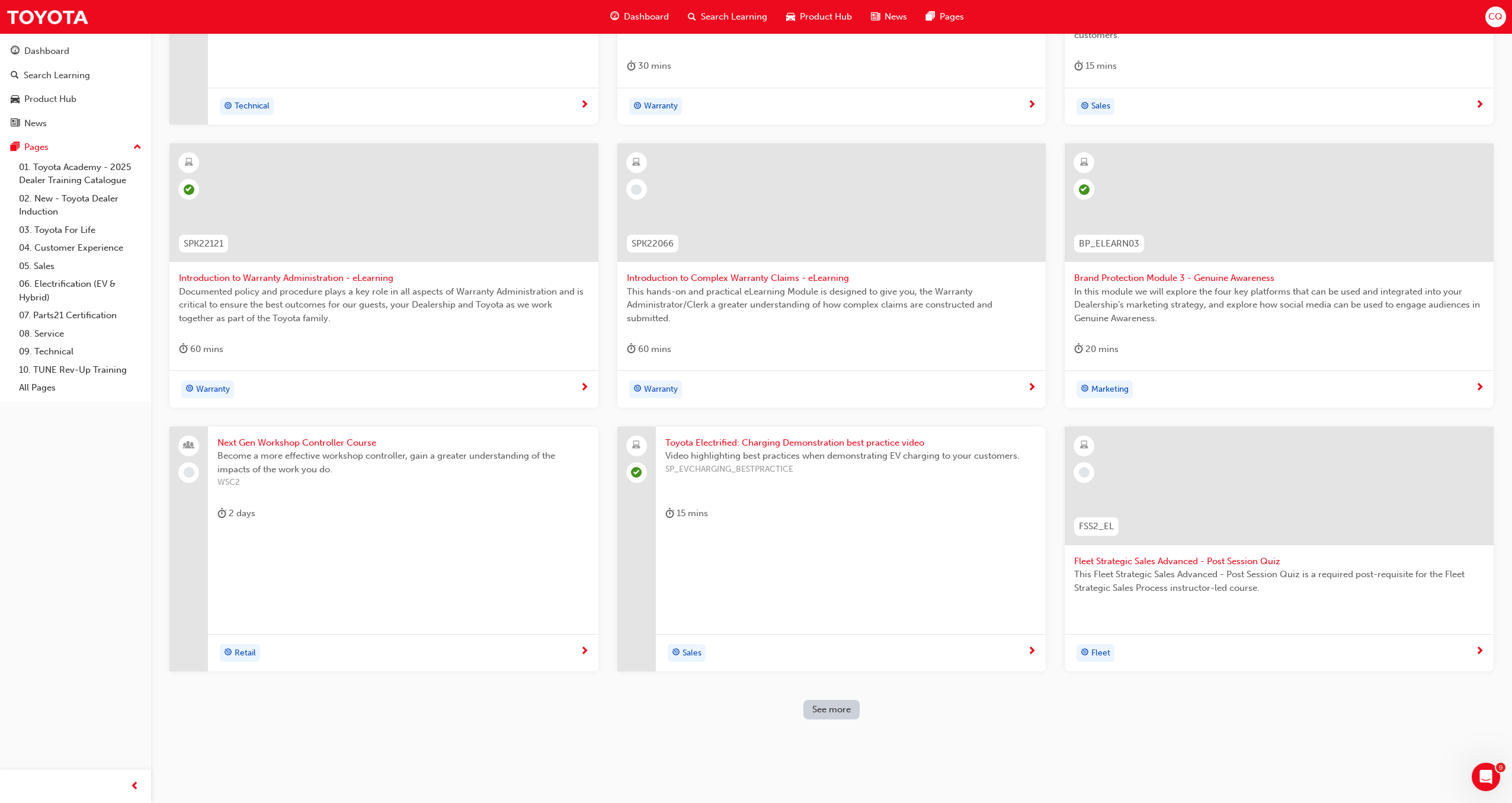 click on "See more" at bounding box center (831, 709) 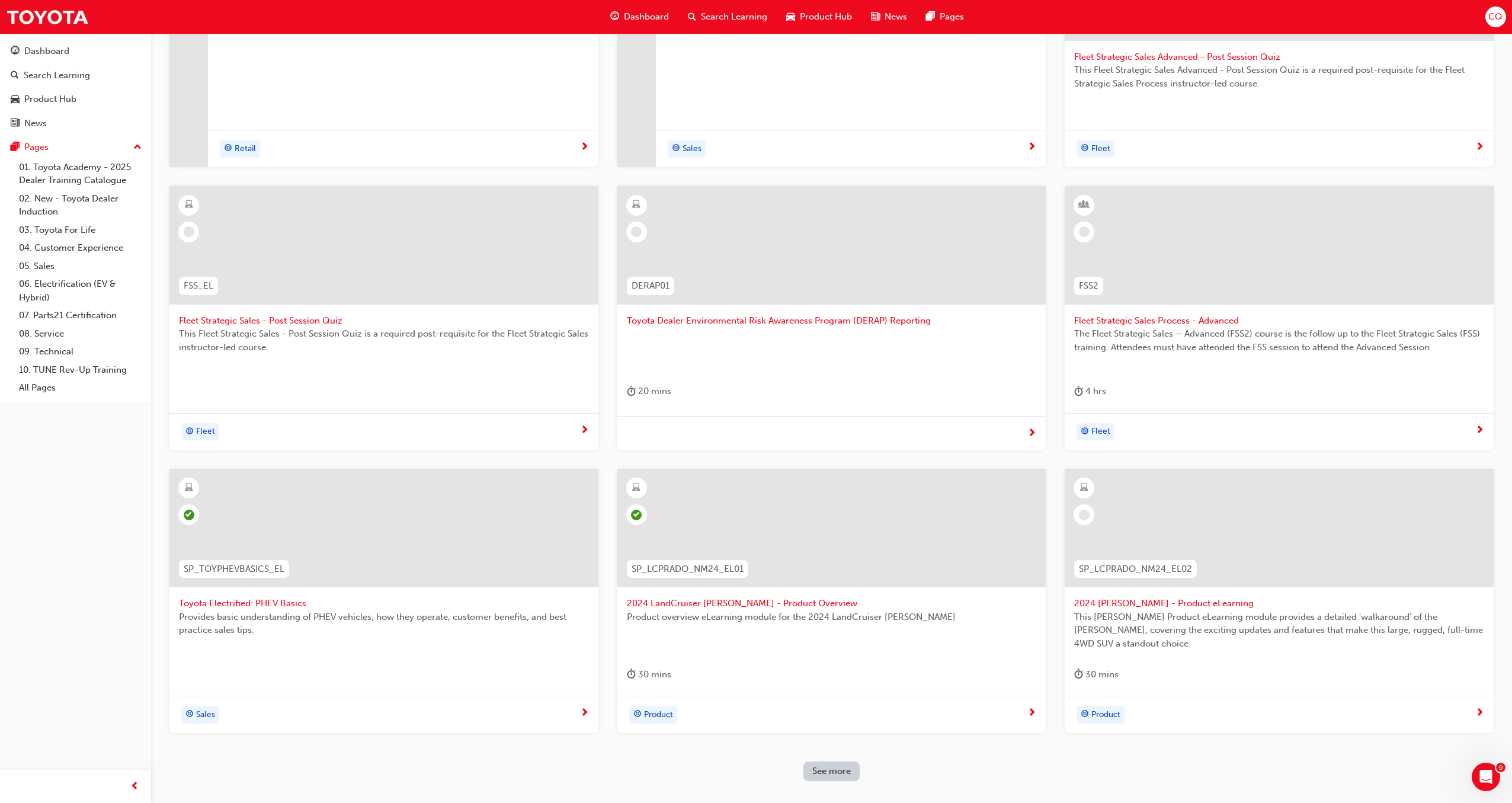 scroll, scrollTop: 2132, scrollLeft: 0, axis: vertical 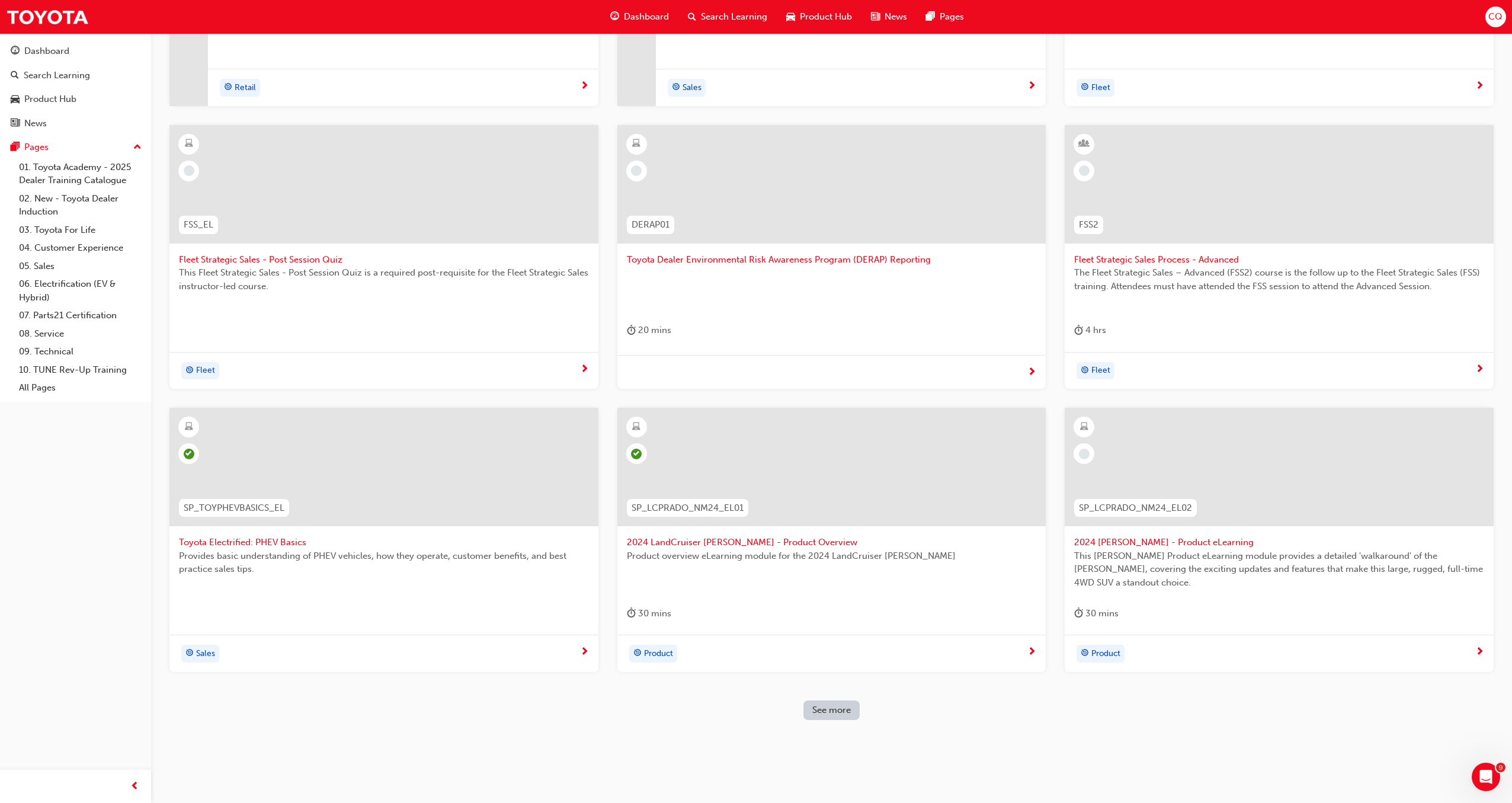 click on "See more" at bounding box center (831, 710) 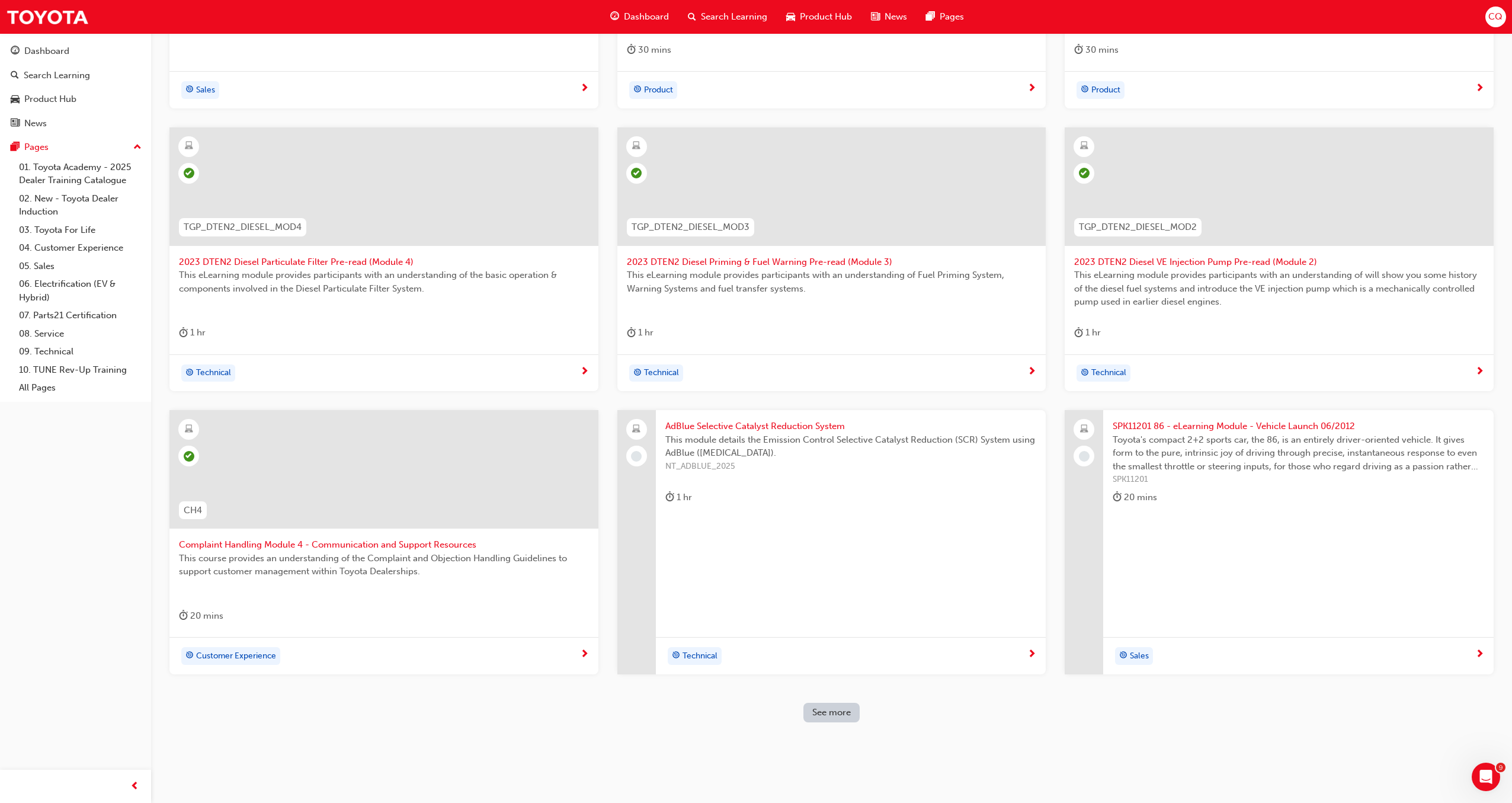 scroll, scrollTop: 2698, scrollLeft: 0, axis: vertical 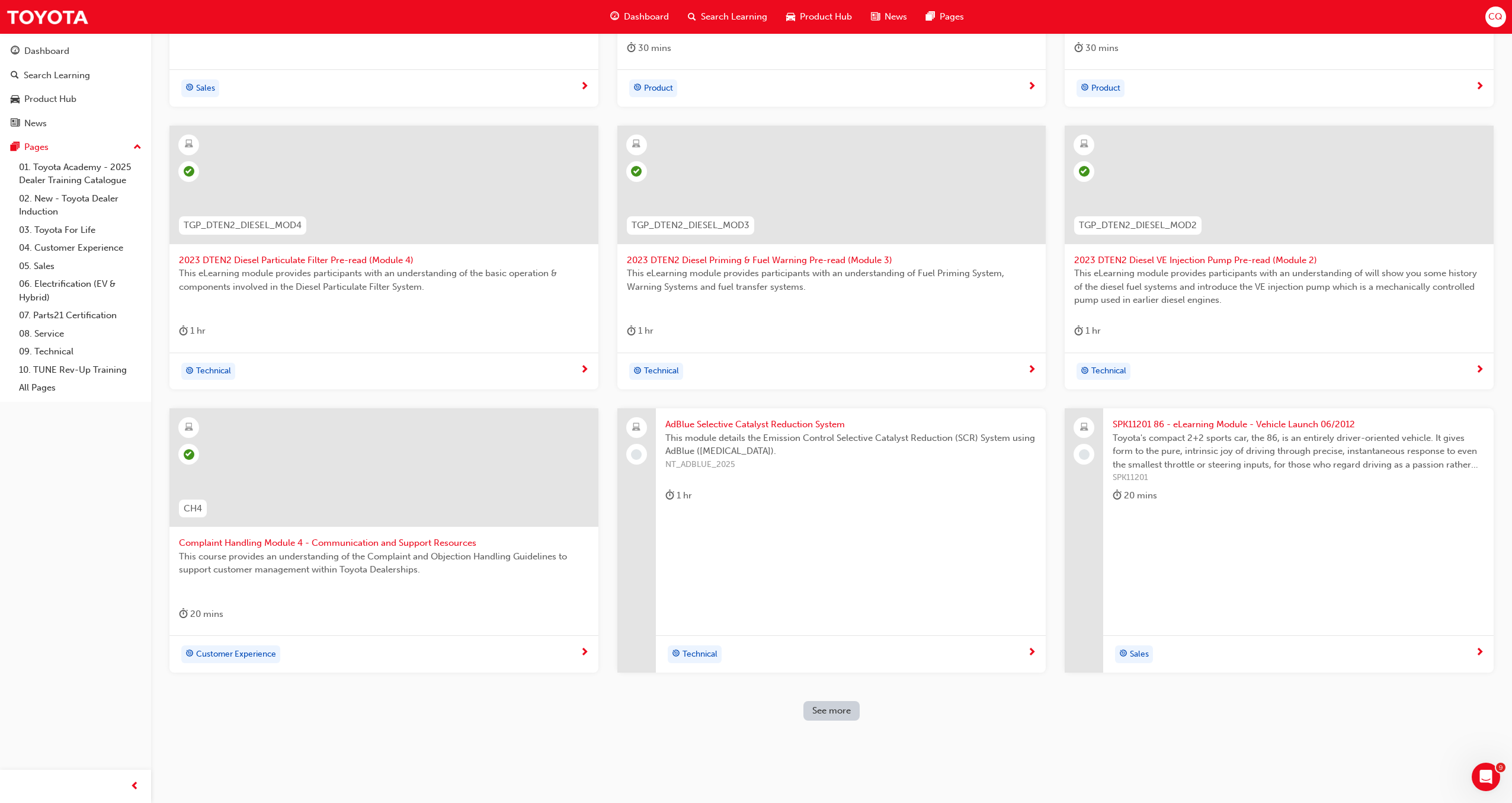 click on "See more" at bounding box center [831, 711] 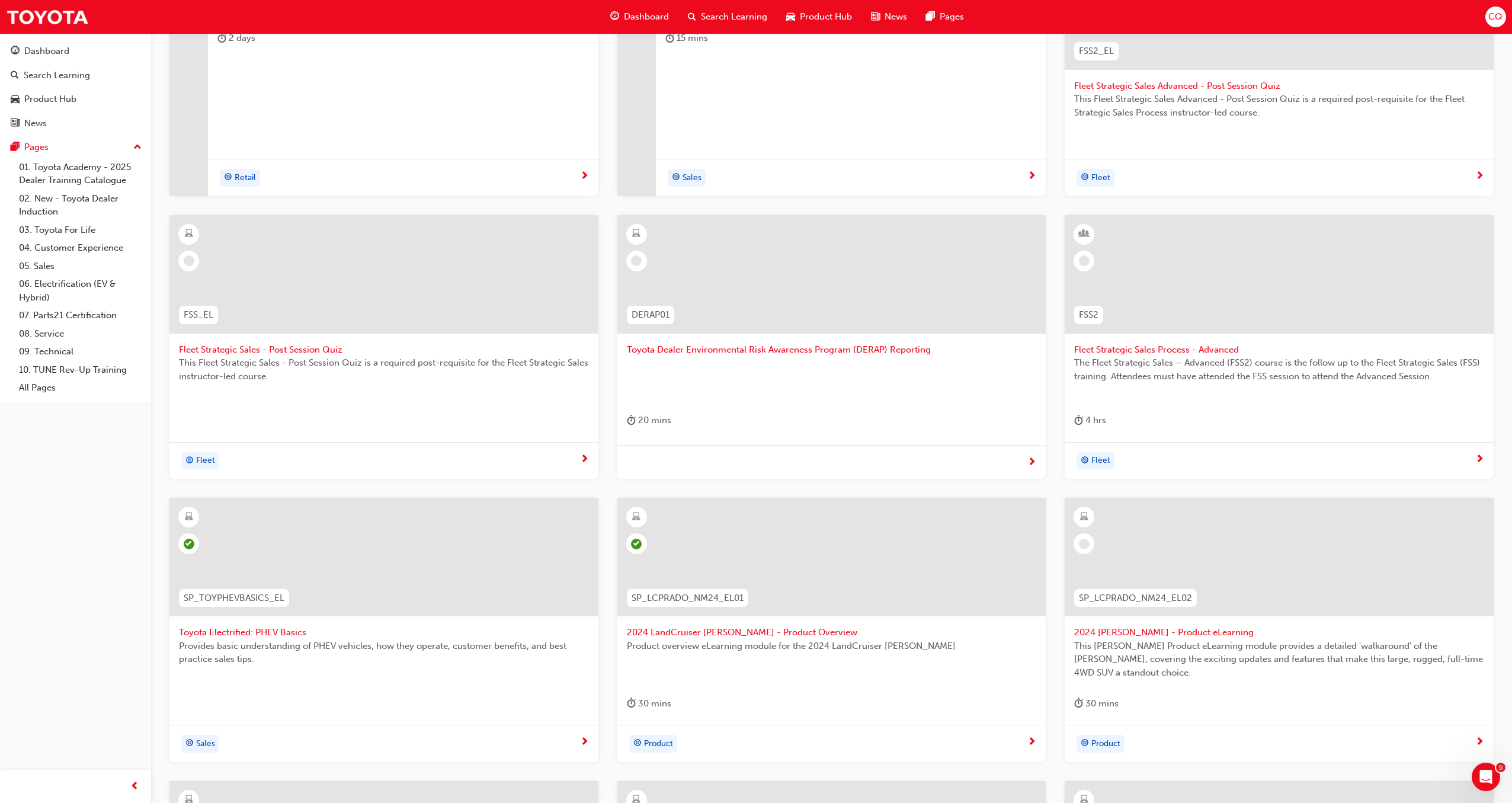 scroll, scrollTop: 2041, scrollLeft: 0, axis: vertical 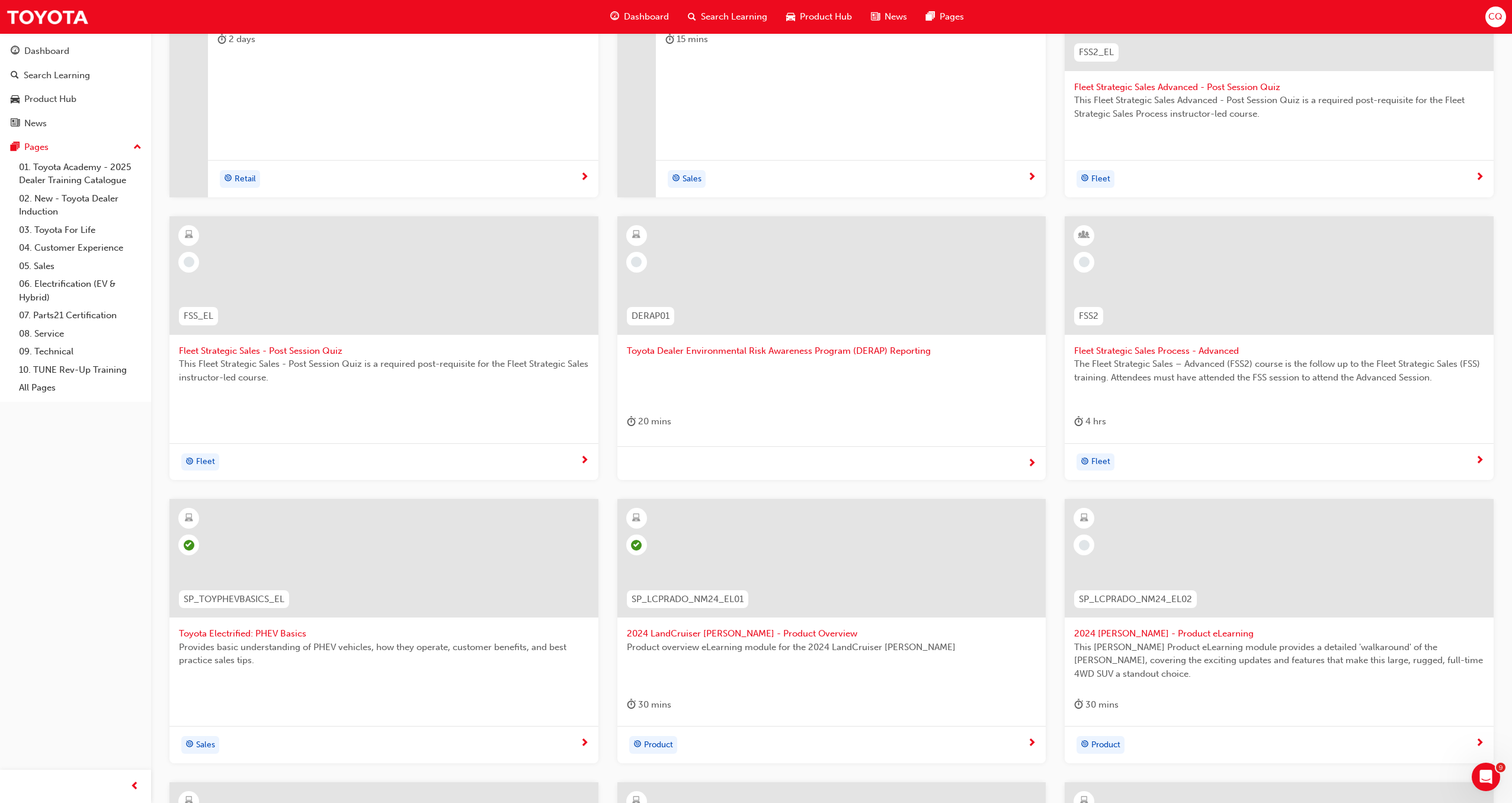 click at bounding box center (832, 276) 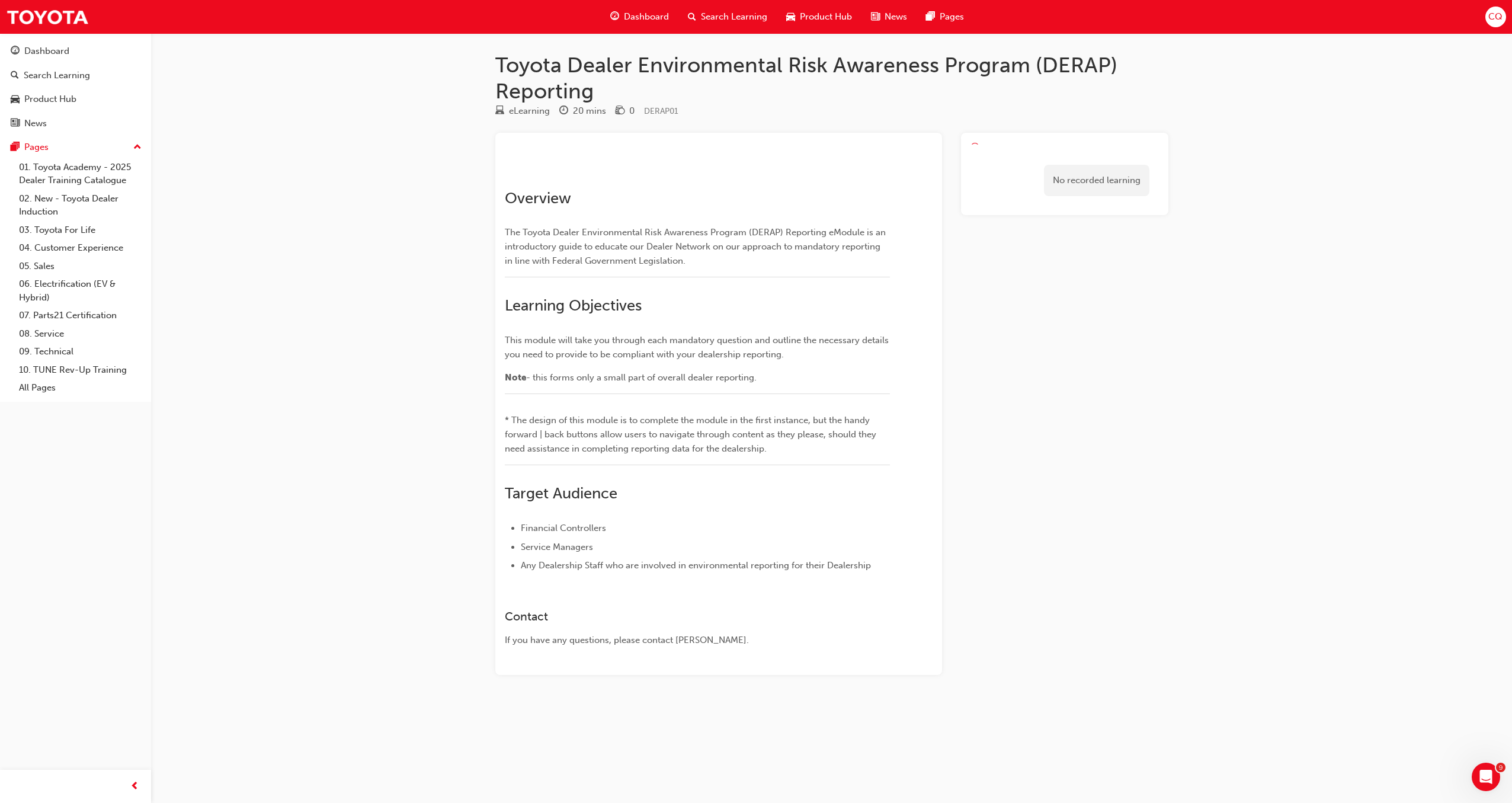 scroll, scrollTop: 72, scrollLeft: 0, axis: vertical 